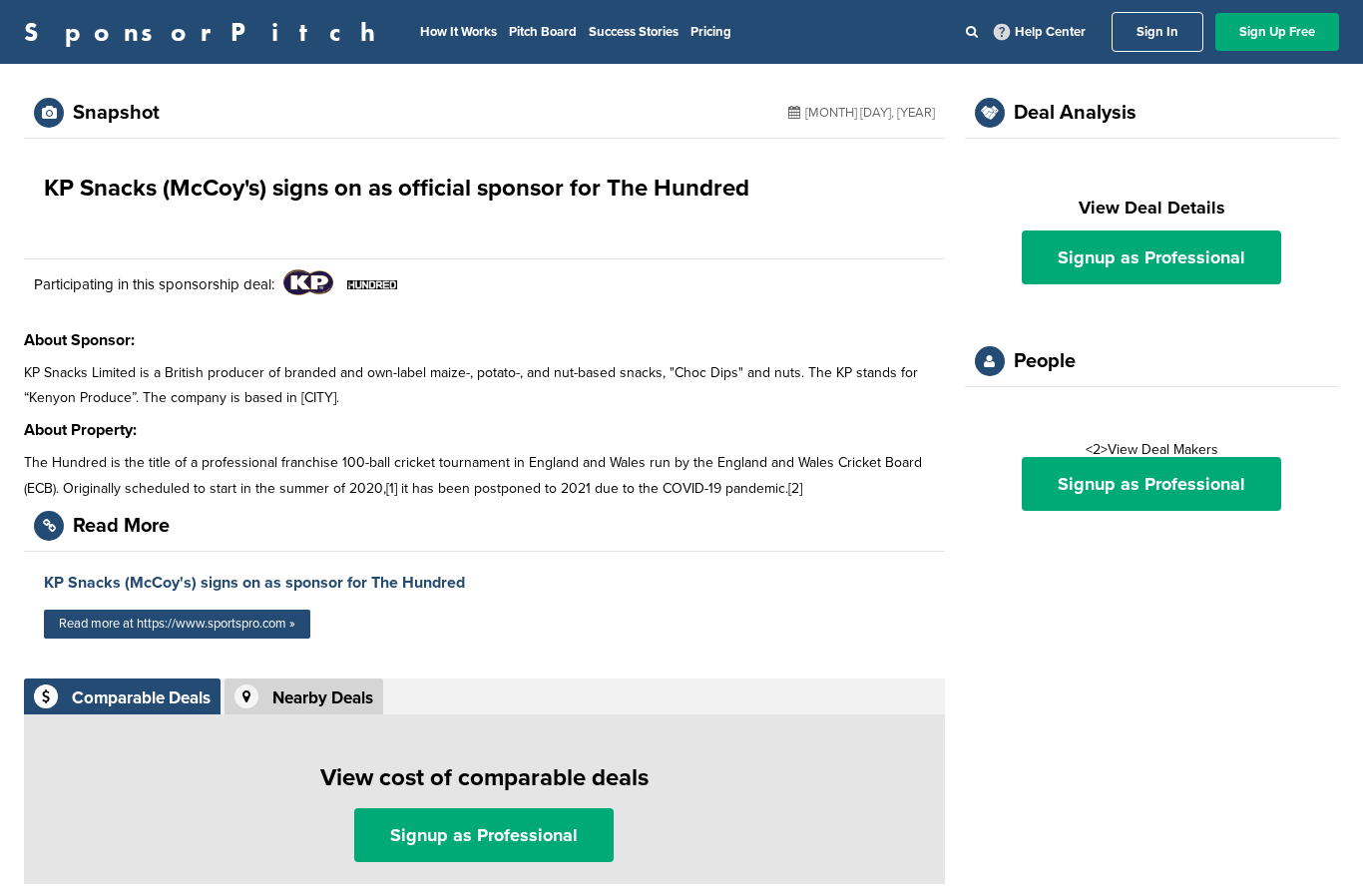 scroll, scrollTop: 0, scrollLeft: 0, axis: both 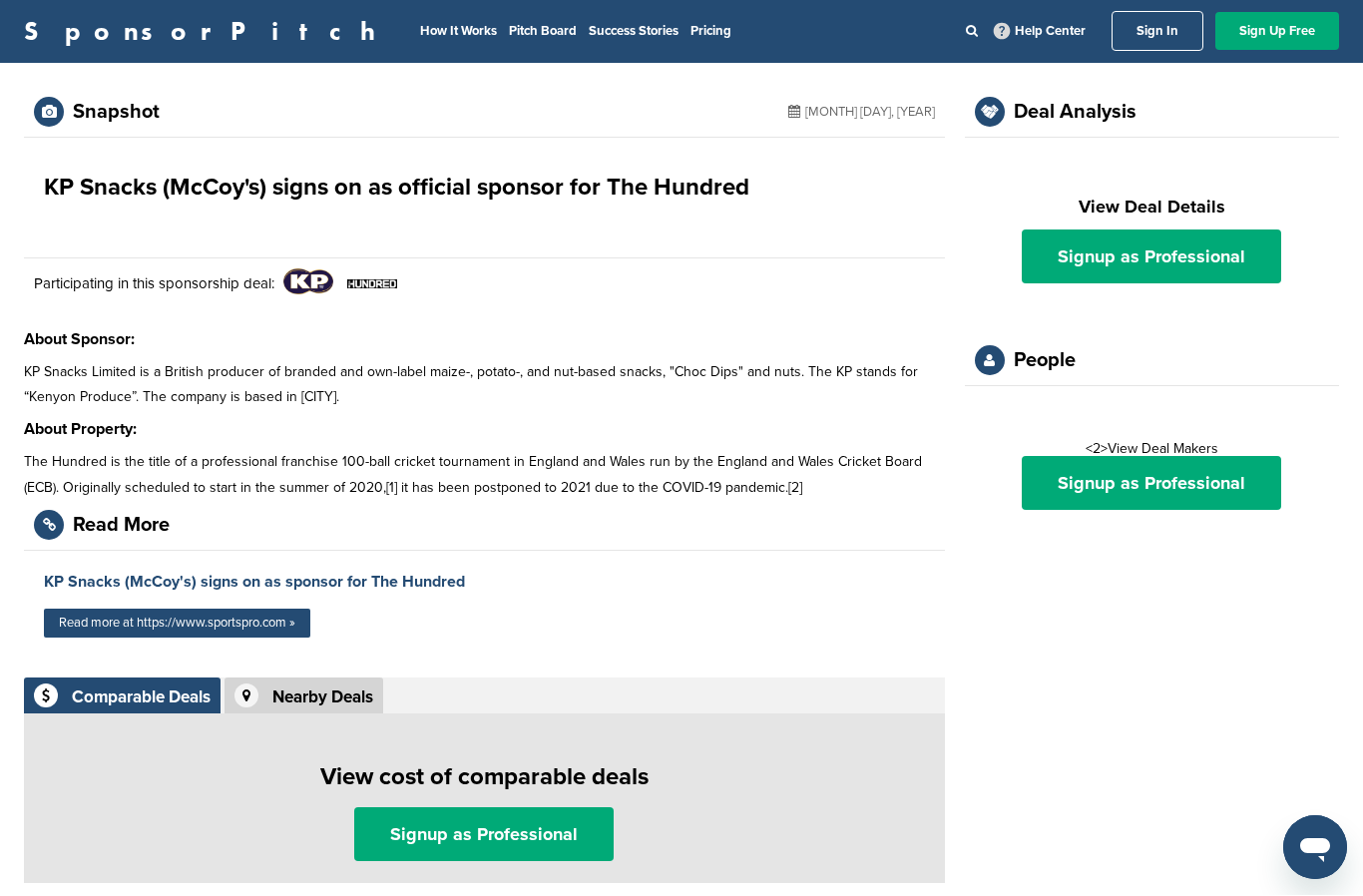 click on "Sign In" at bounding box center (1157, 32) 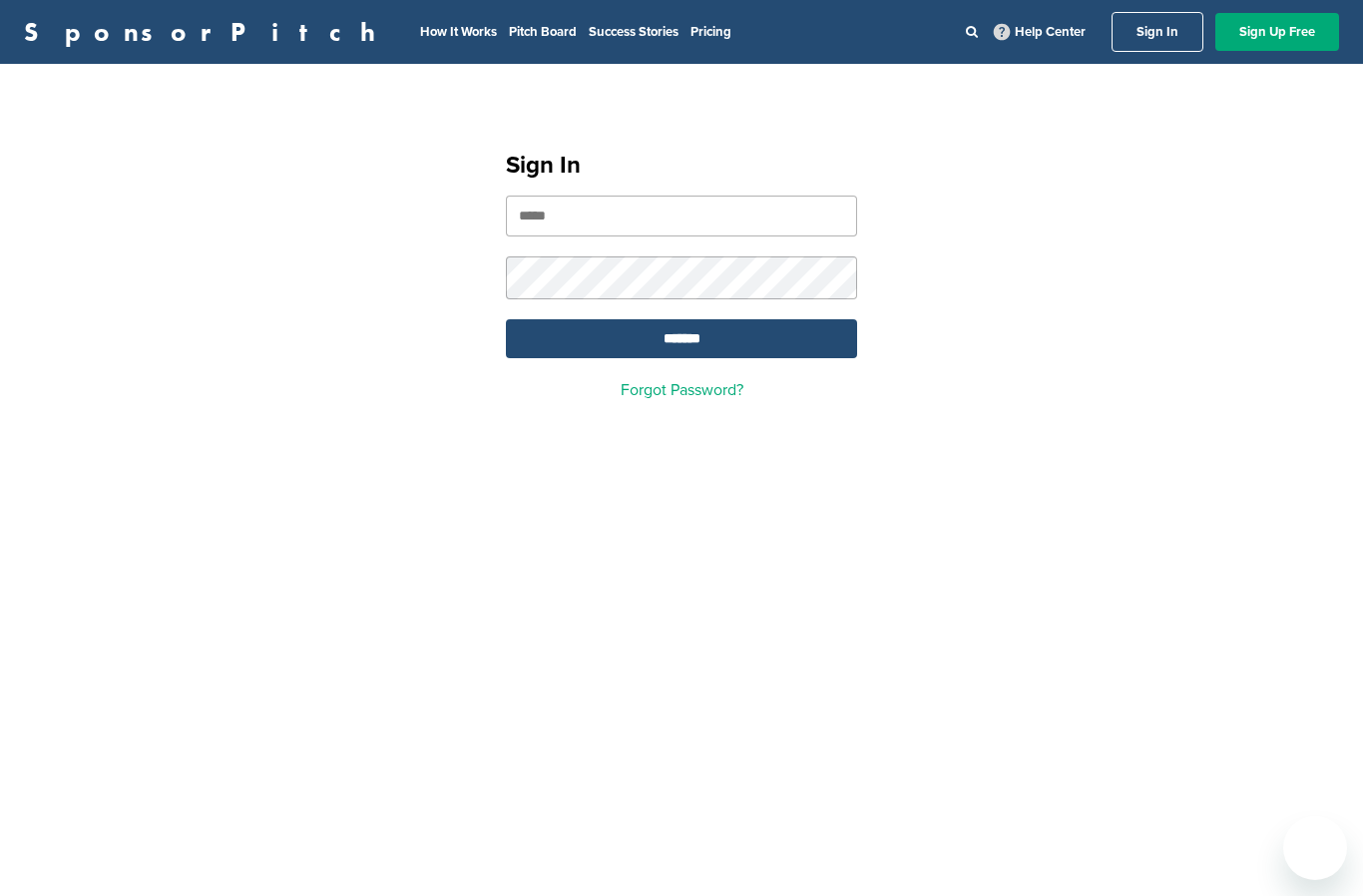 scroll, scrollTop: 0, scrollLeft: 0, axis: both 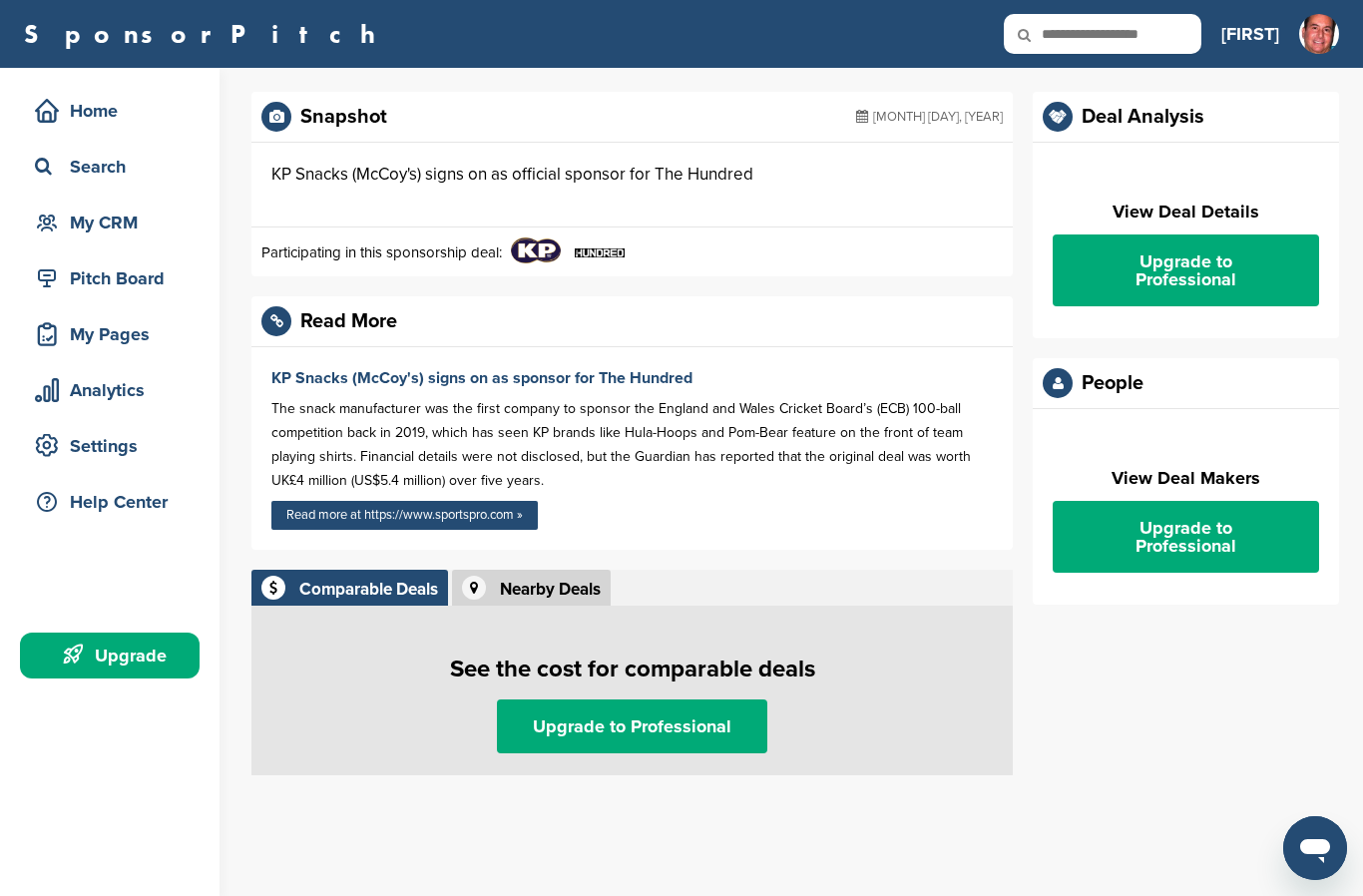 click on "Search" at bounding box center (115, 167) 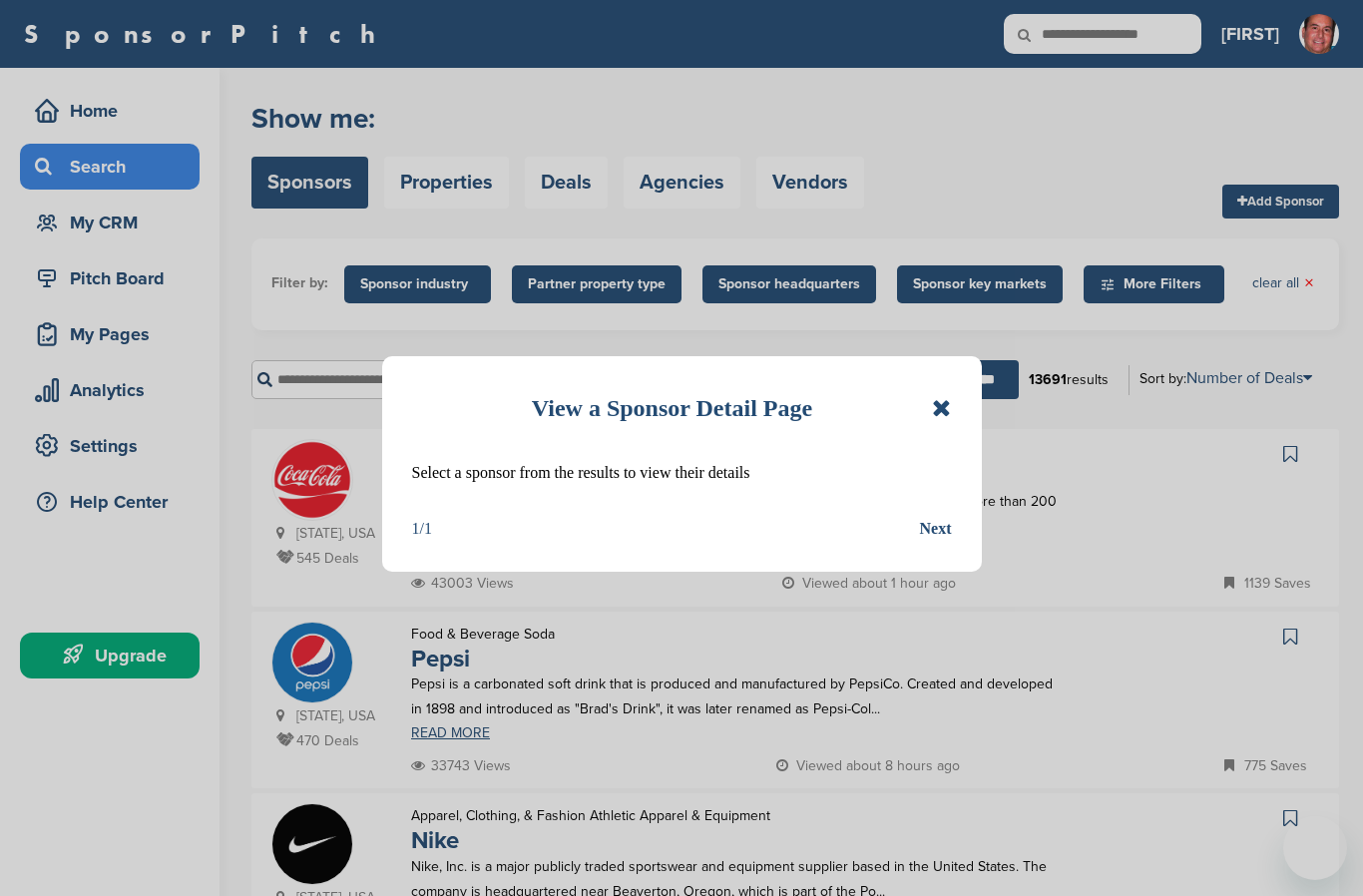 scroll, scrollTop: 0, scrollLeft: 0, axis: both 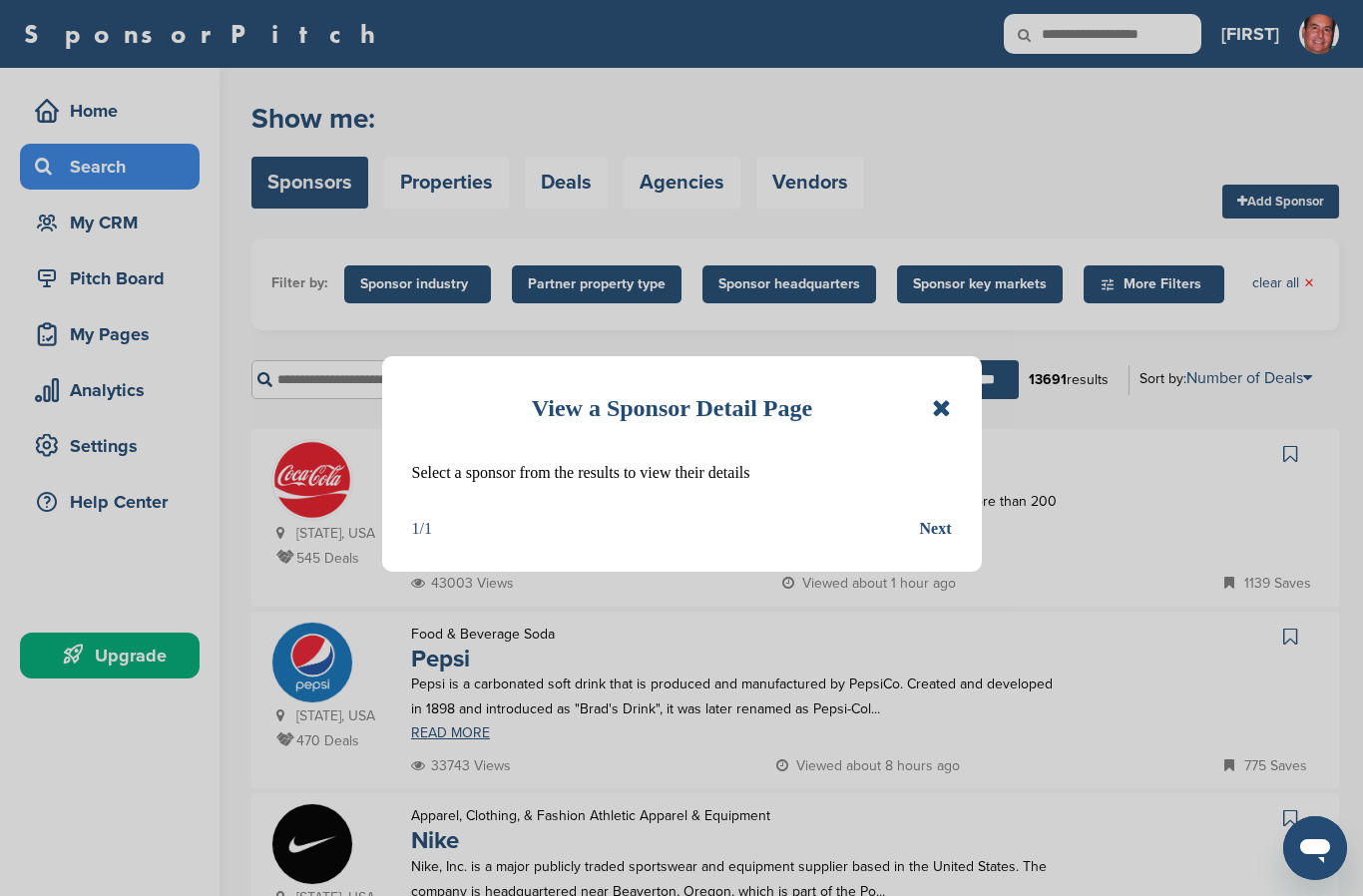 click at bounding box center [941, 408] 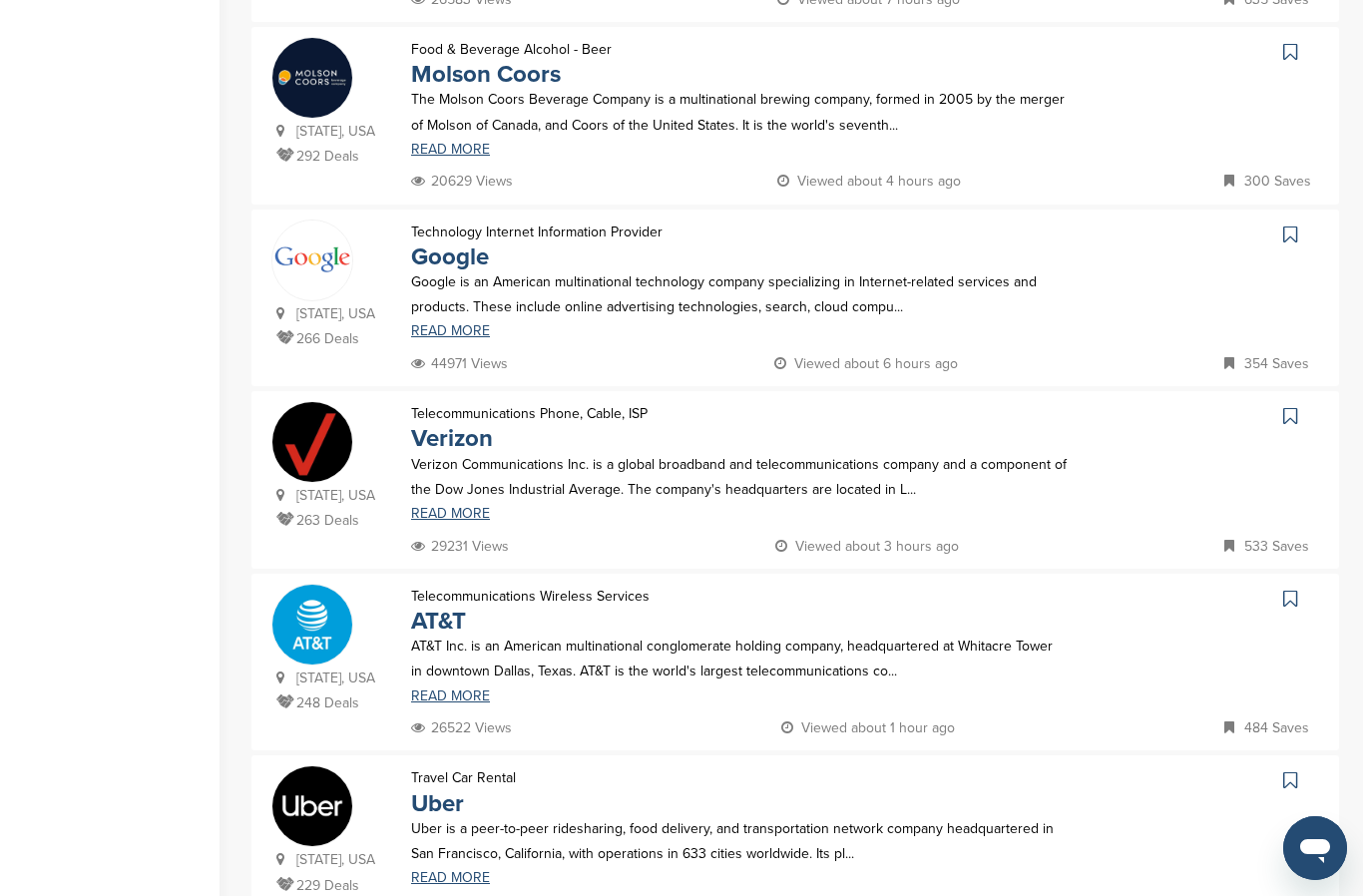 scroll, scrollTop: 1342, scrollLeft: 0, axis: vertical 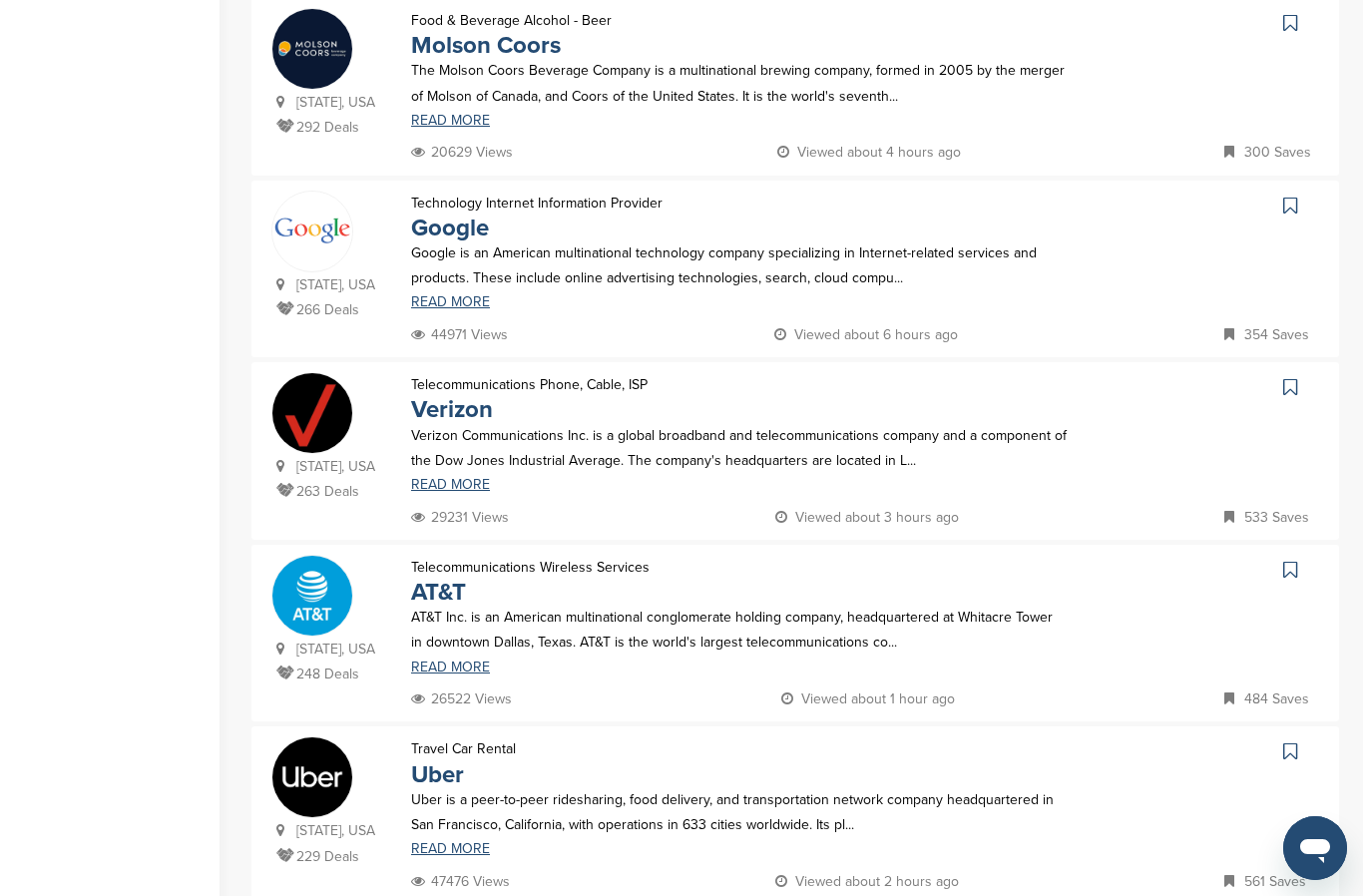 click on "263
Deals" at bounding box center [333, 491] 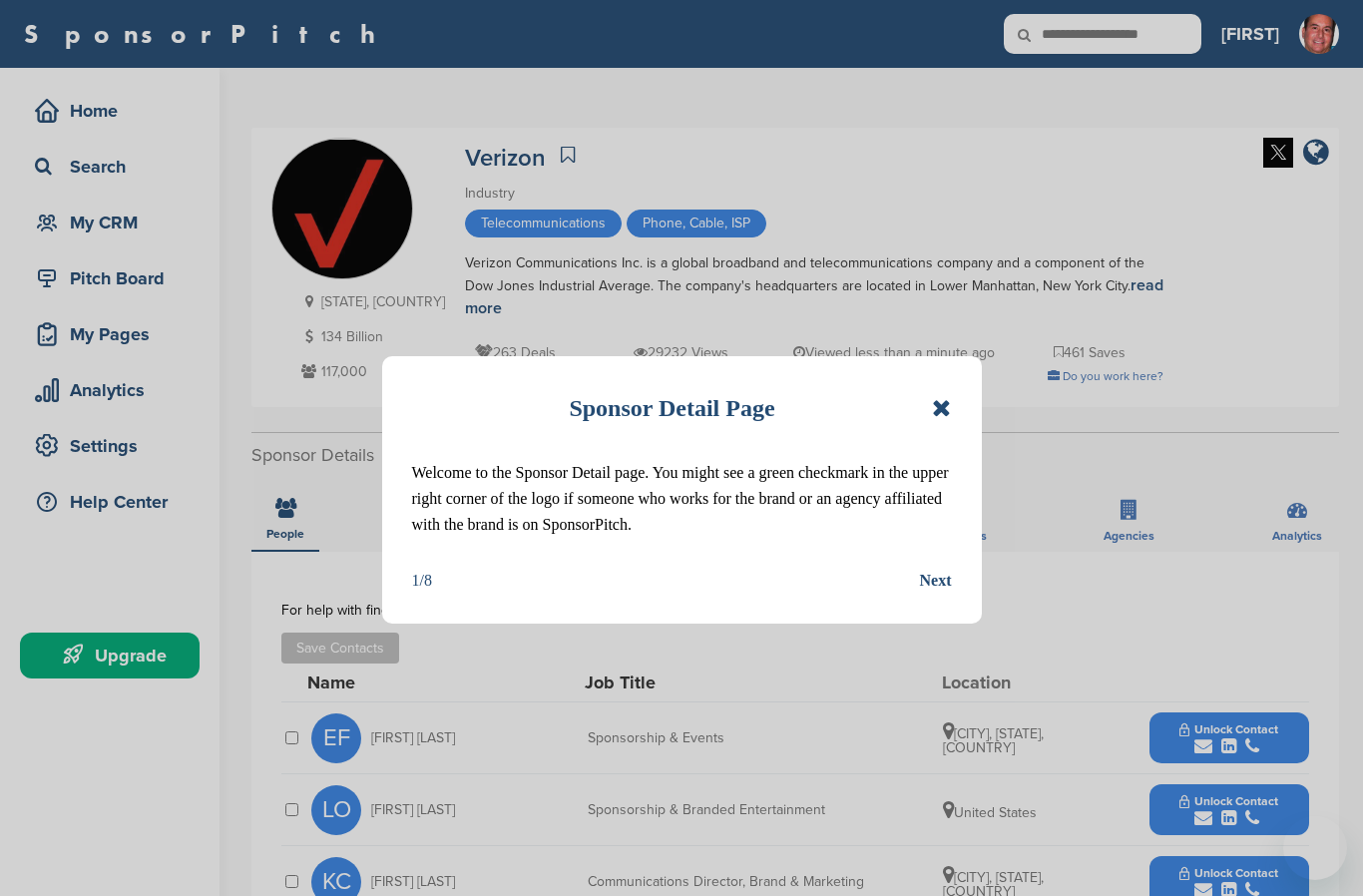 scroll, scrollTop: 0, scrollLeft: 0, axis: both 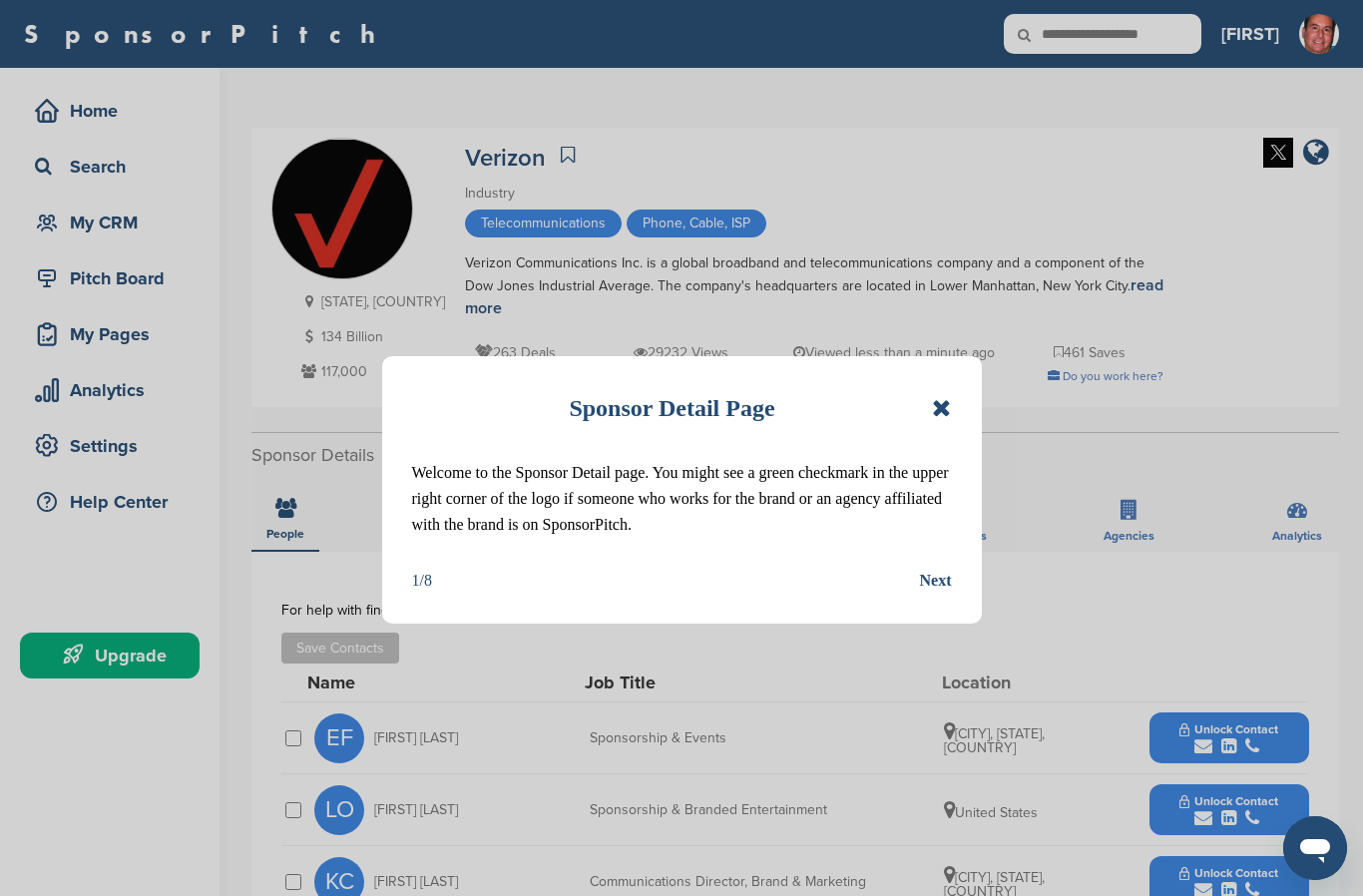 click on "Next" at bounding box center [936, 581] 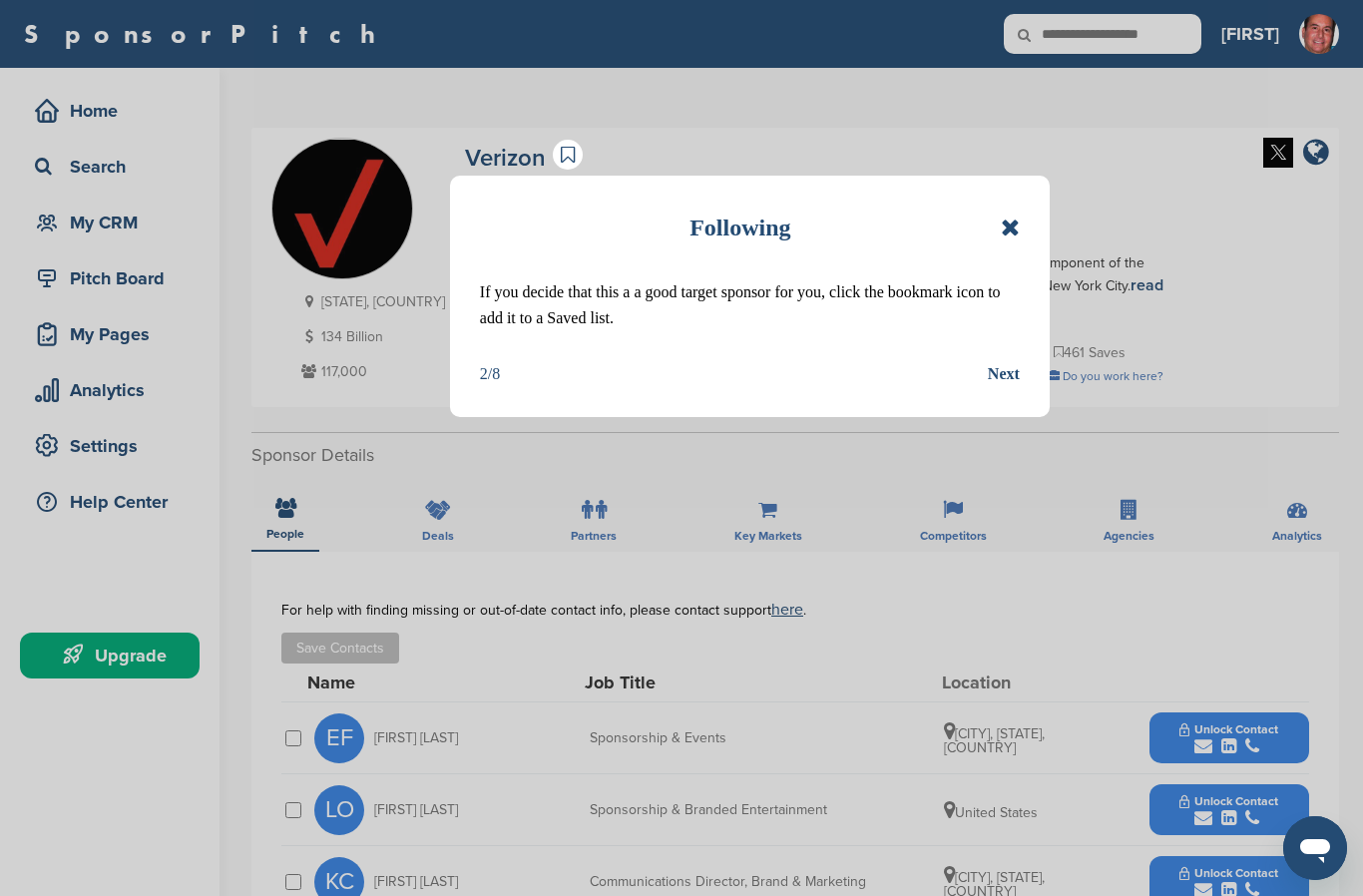 click on "Next" at bounding box center [1004, 374] 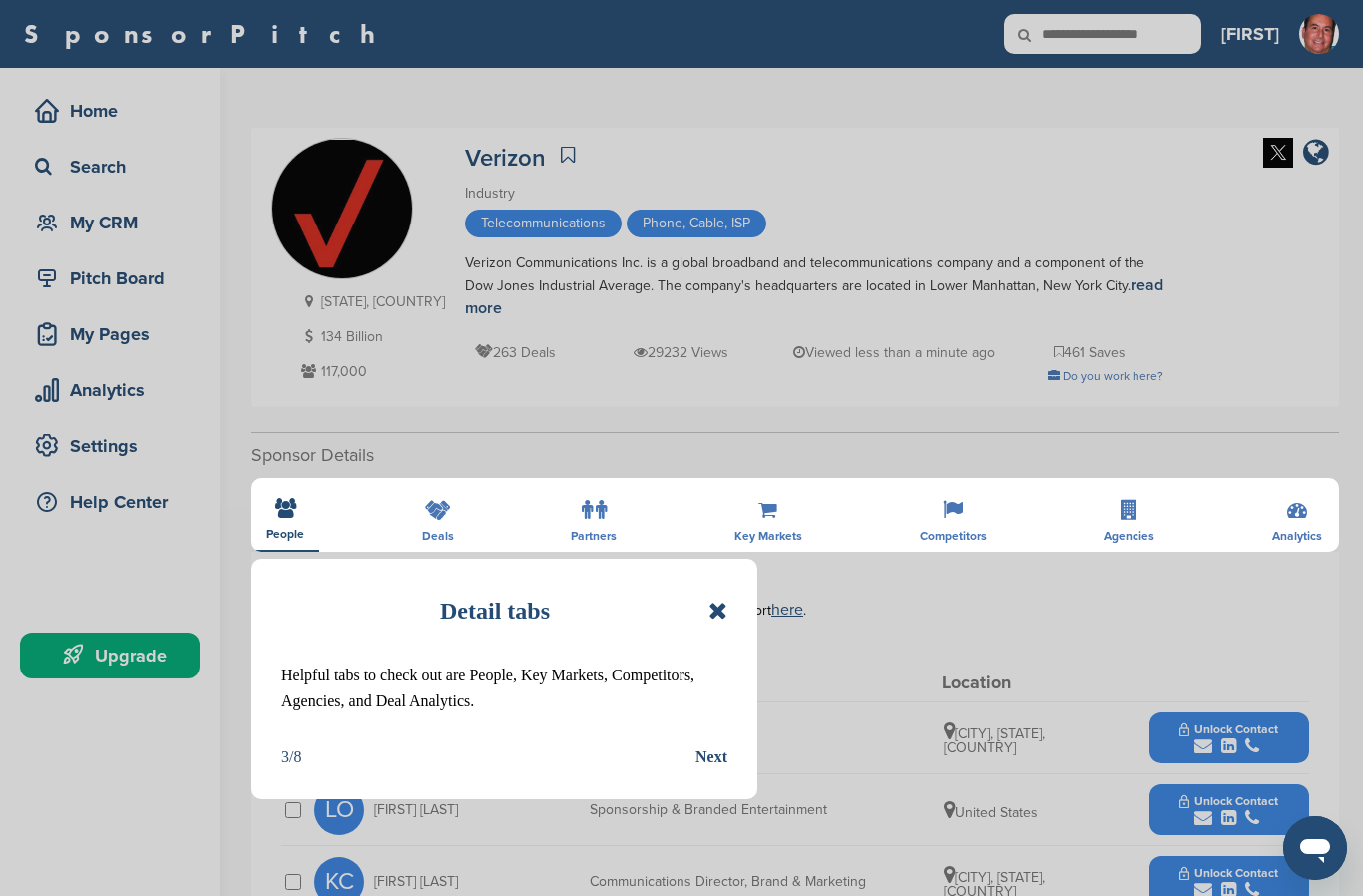 click at bounding box center [717, 611] 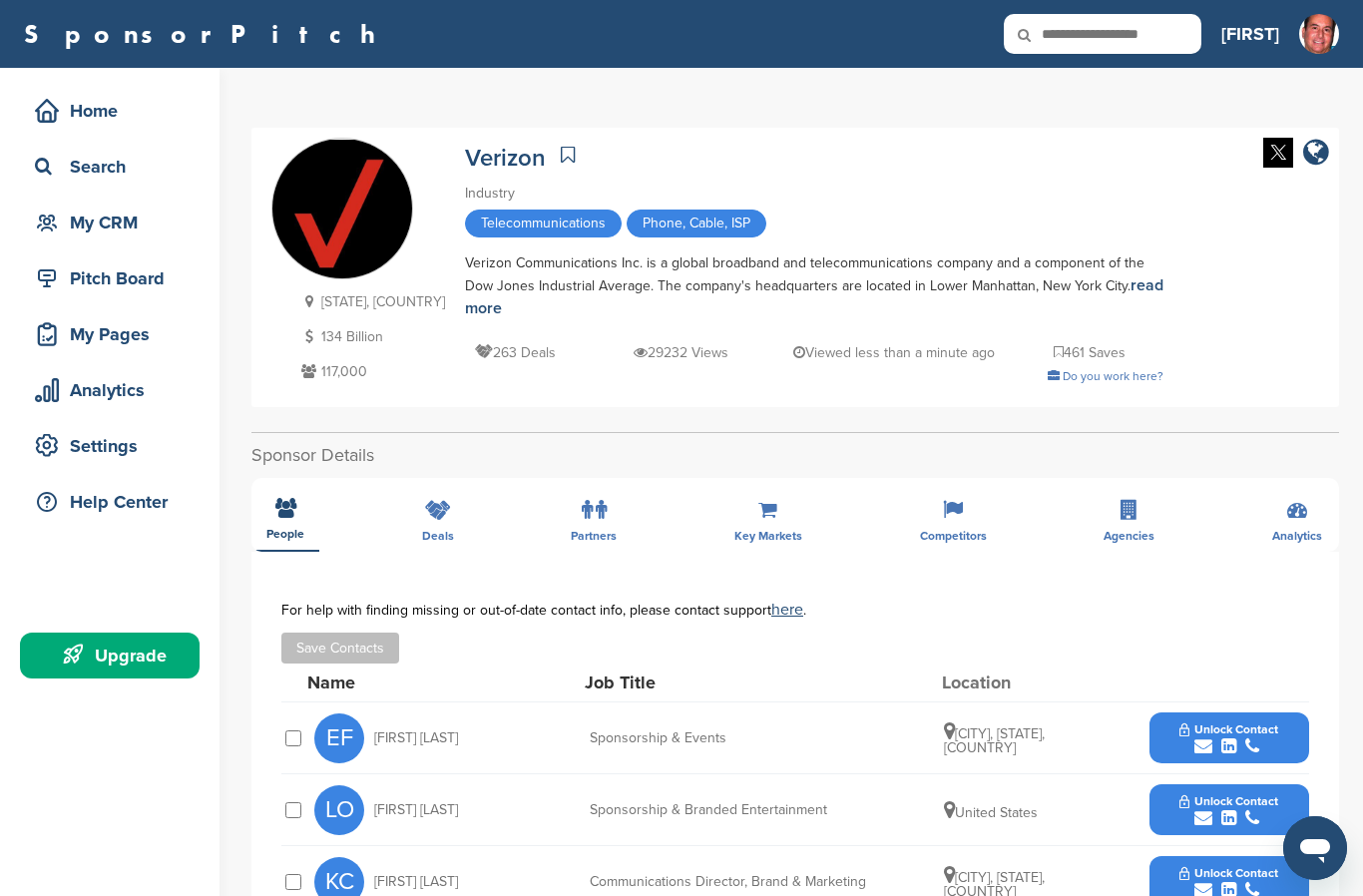 click on "**********" at bounding box center (795, 891) 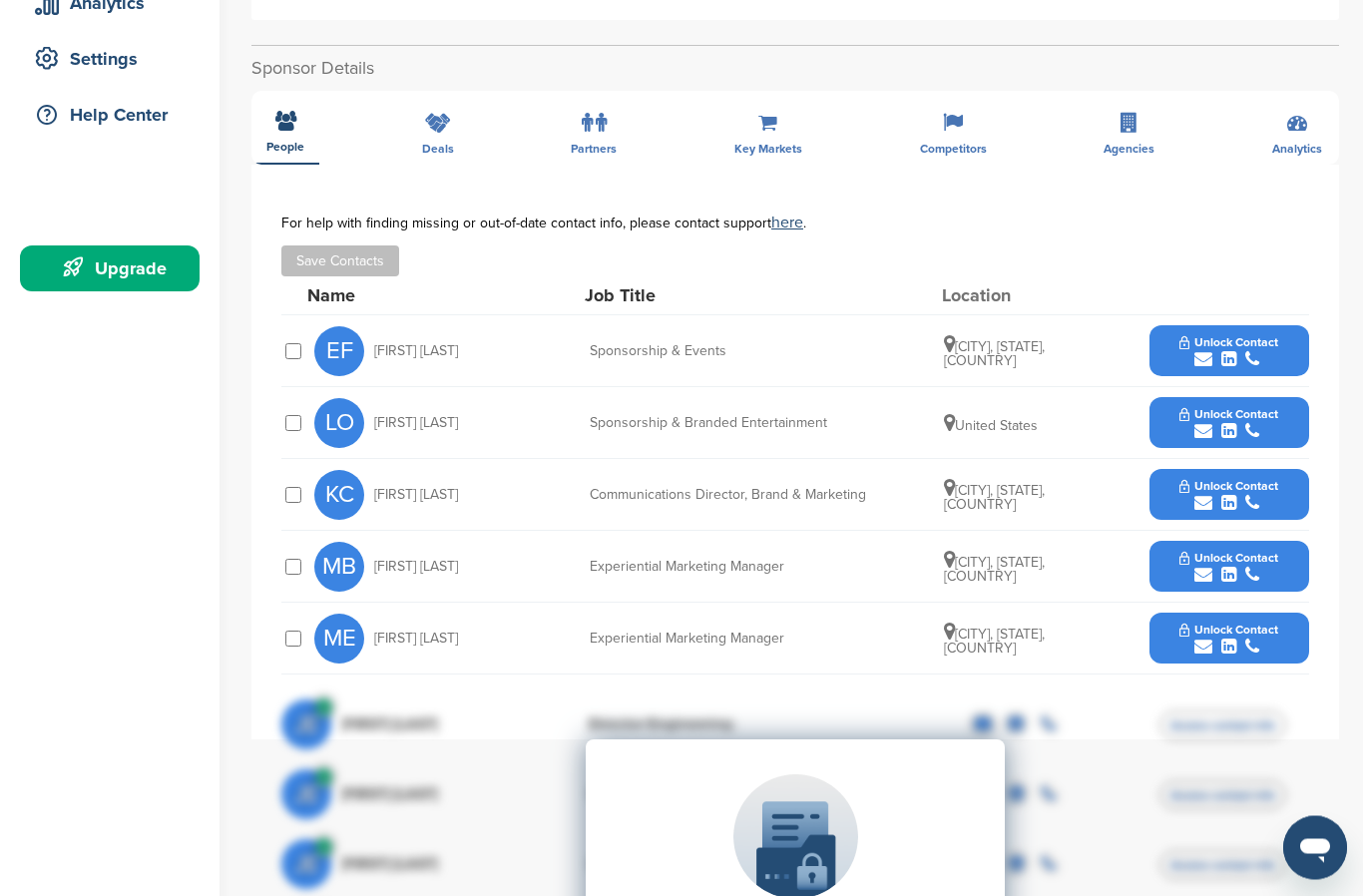 scroll, scrollTop: 388, scrollLeft: 0, axis: vertical 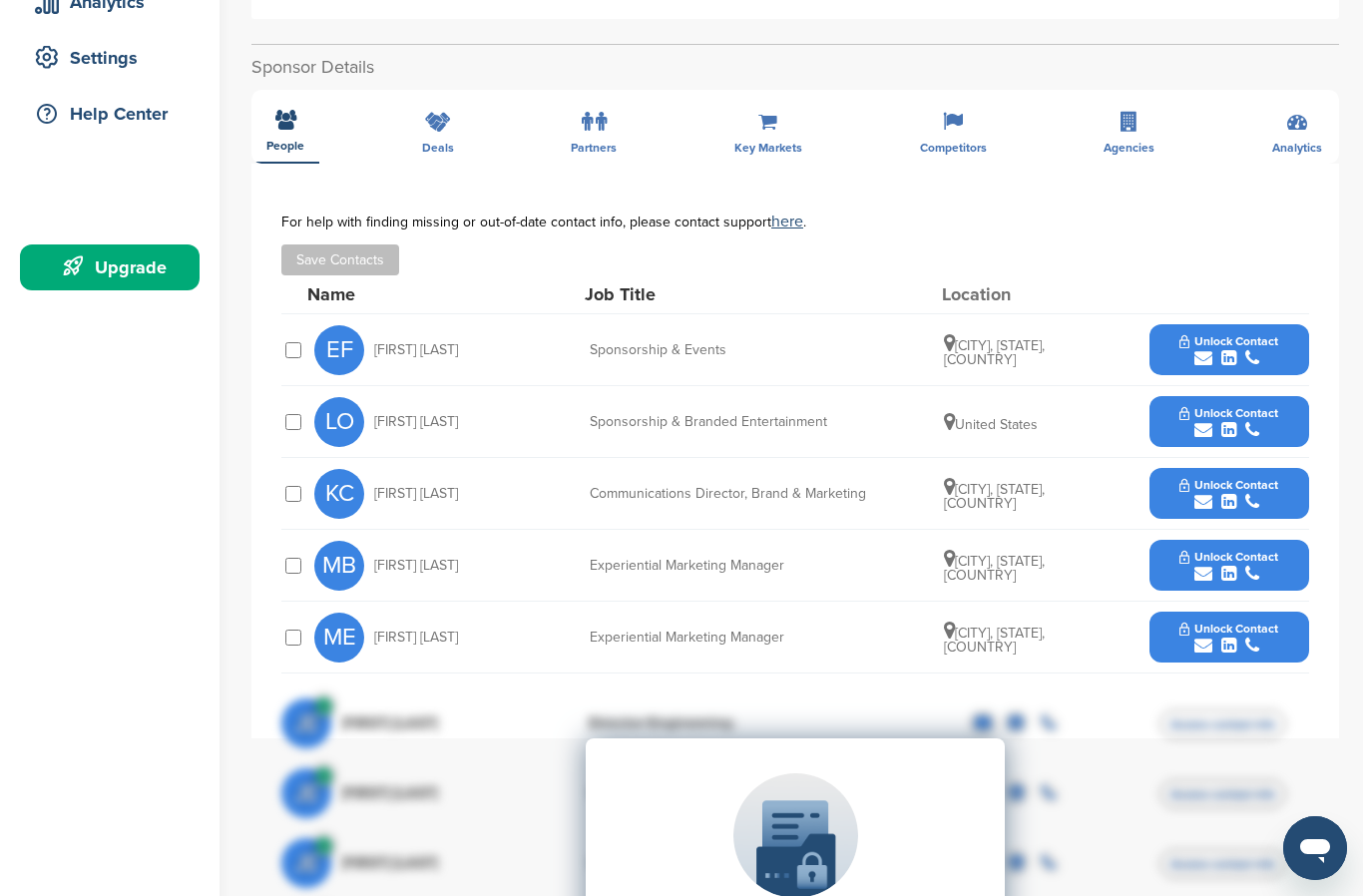 click on "EF
Elizabeth Fox" at bounding box center (424, 350) 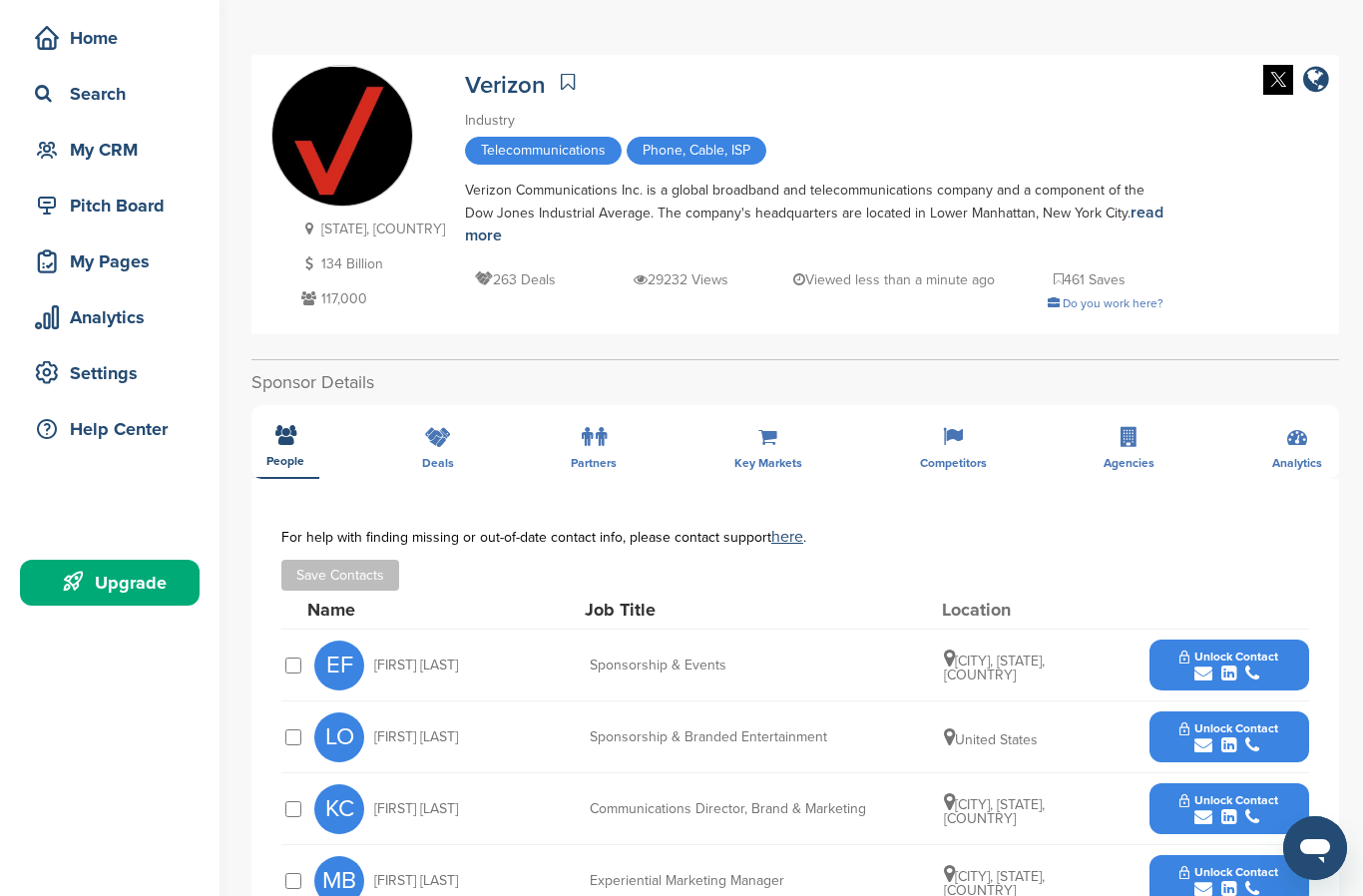 scroll, scrollTop: 0, scrollLeft: 0, axis: both 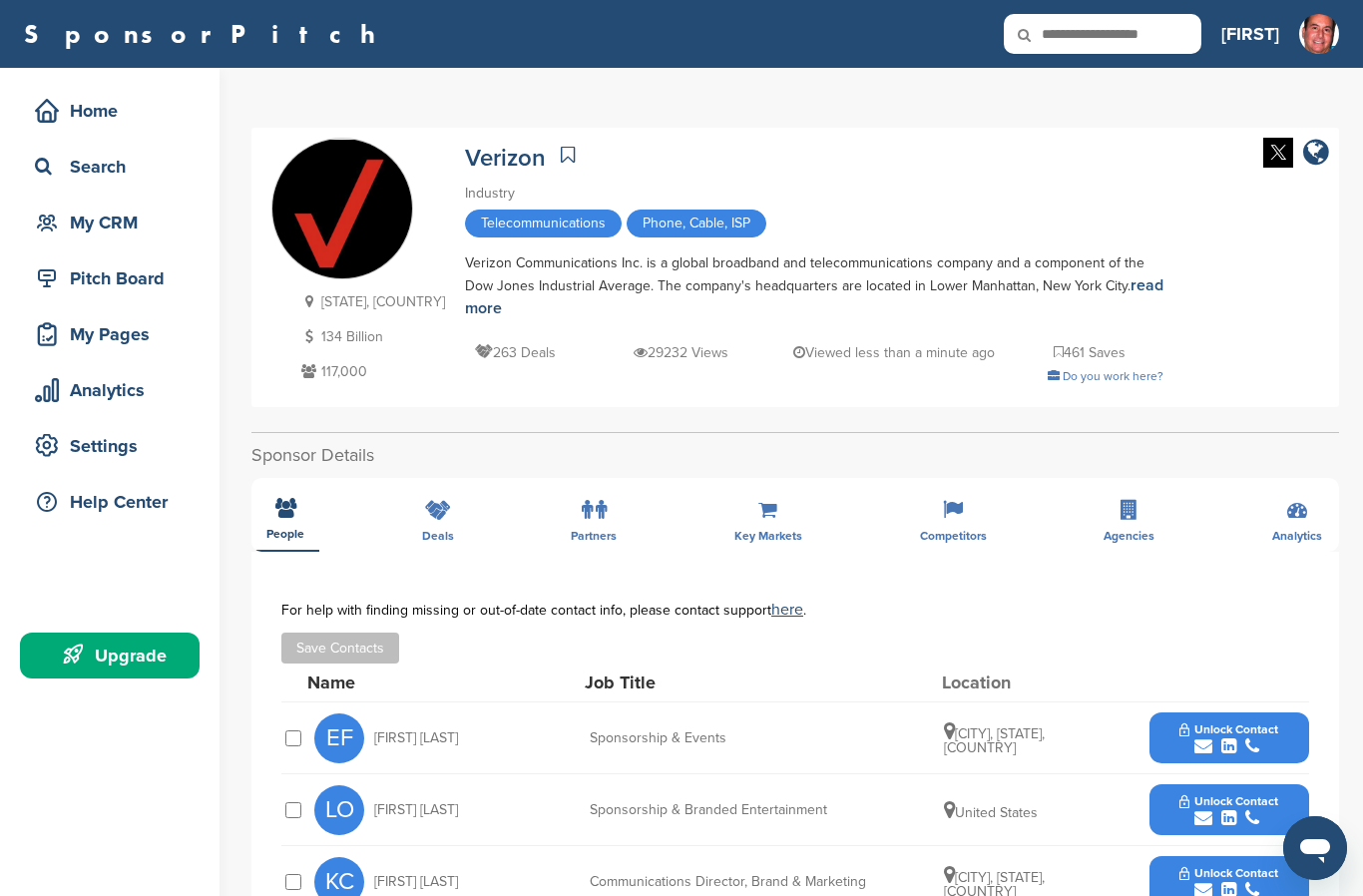 click on "read more" at bounding box center [814, 296] 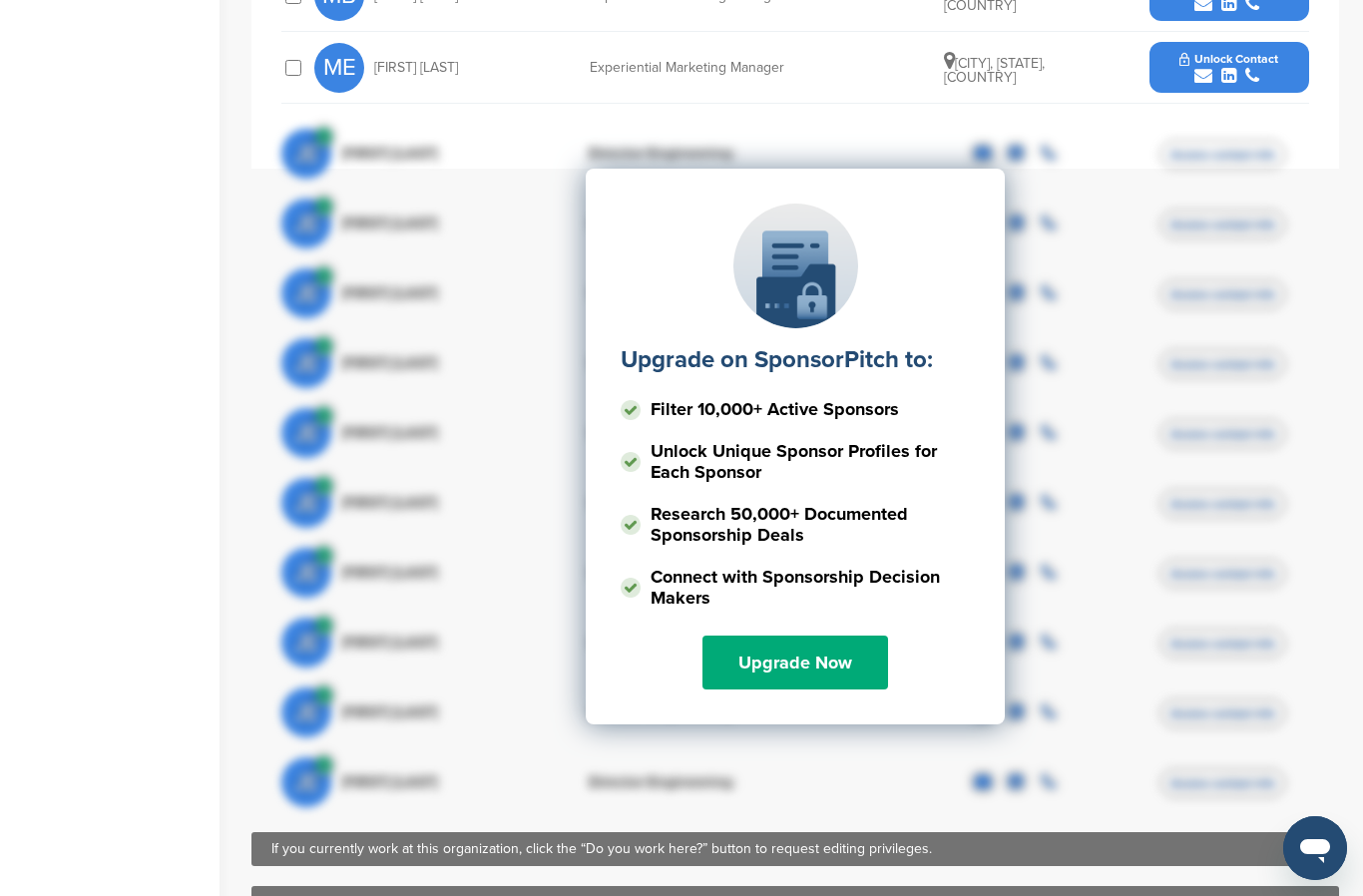 scroll, scrollTop: 961, scrollLeft: 0, axis: vertical 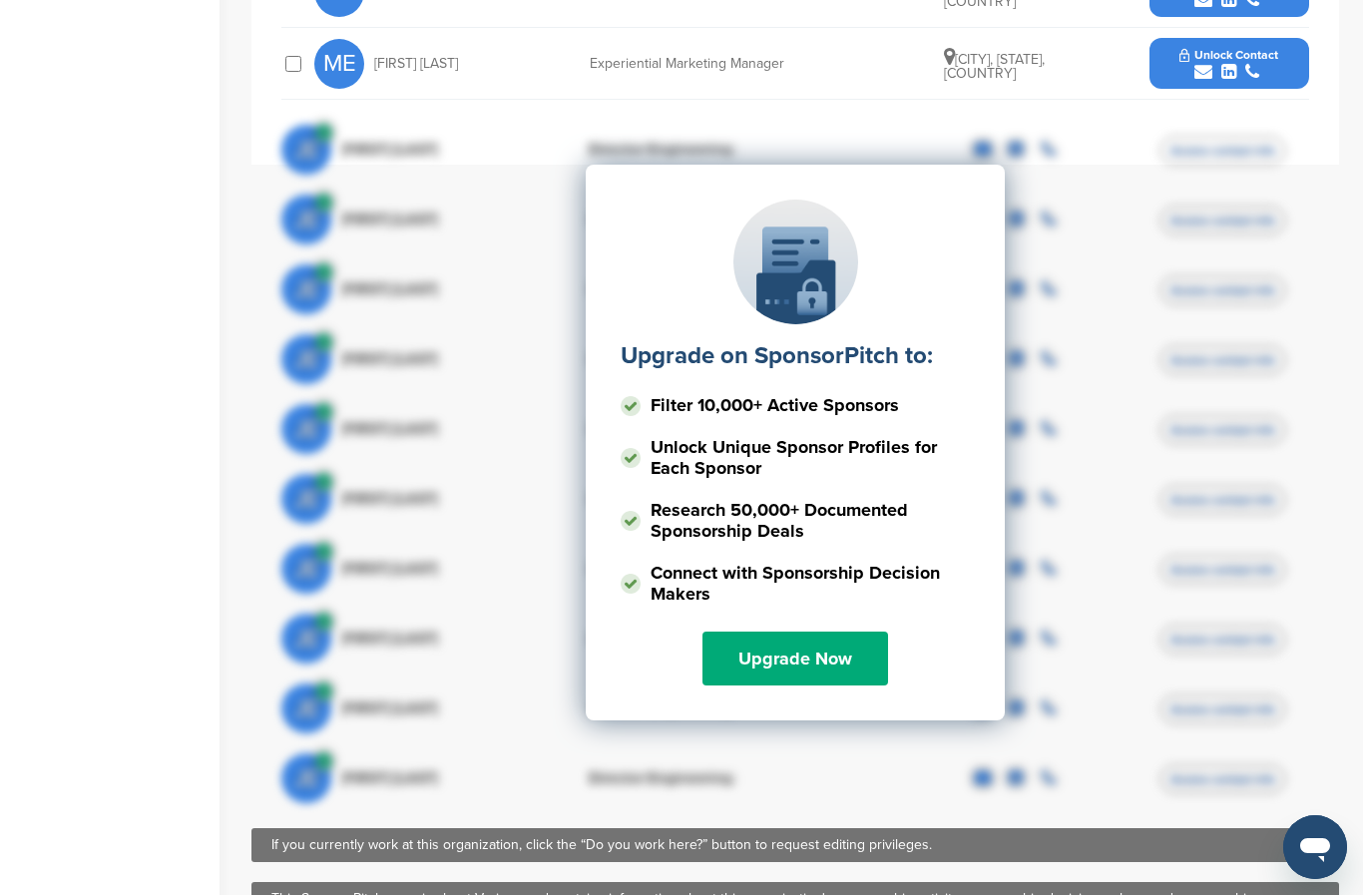 click on "Upgrade Now" at bounding box center [795, 660] 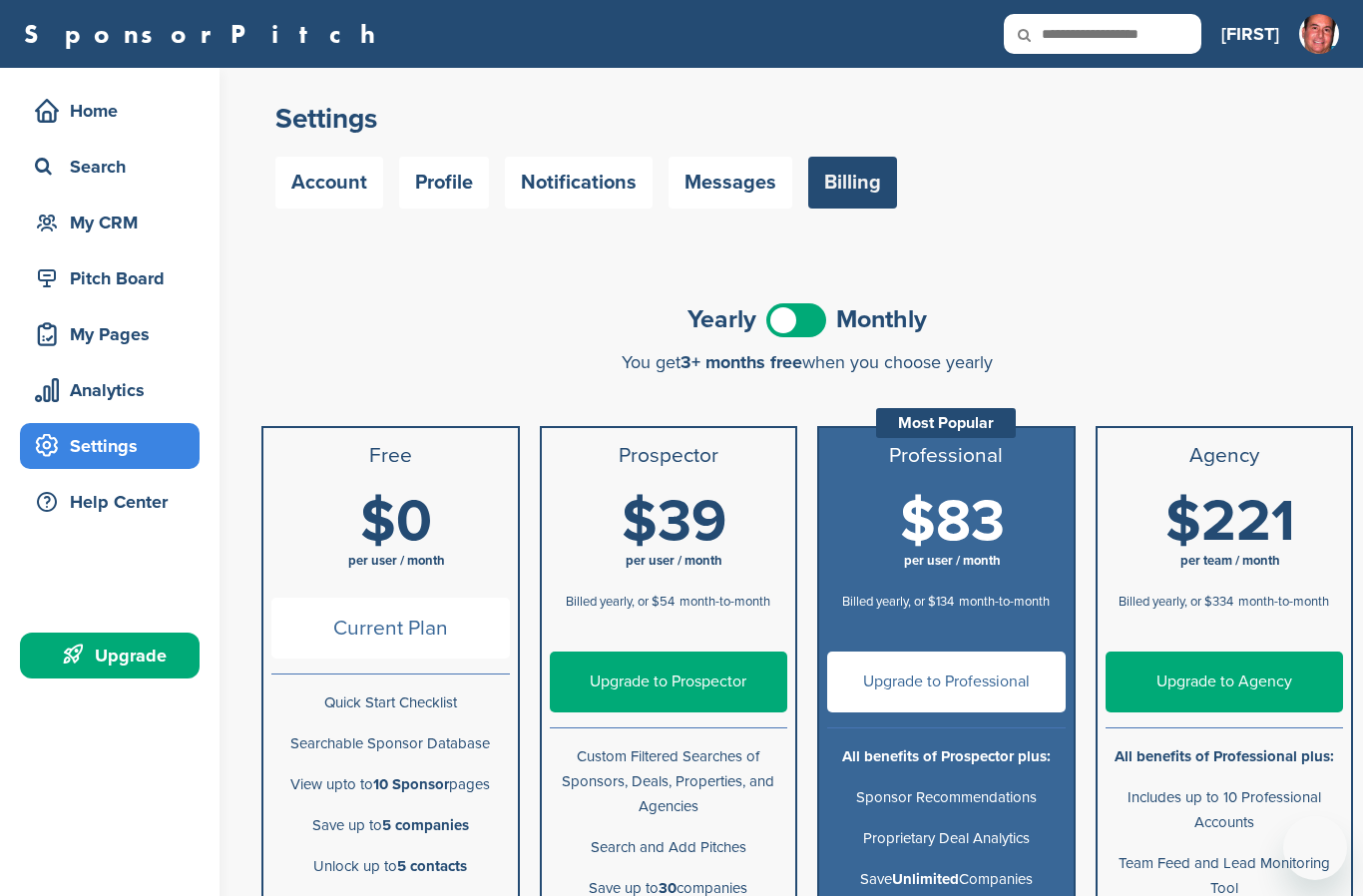 scroll, scrollTop: 0, scrollLeft: 0, axis: both 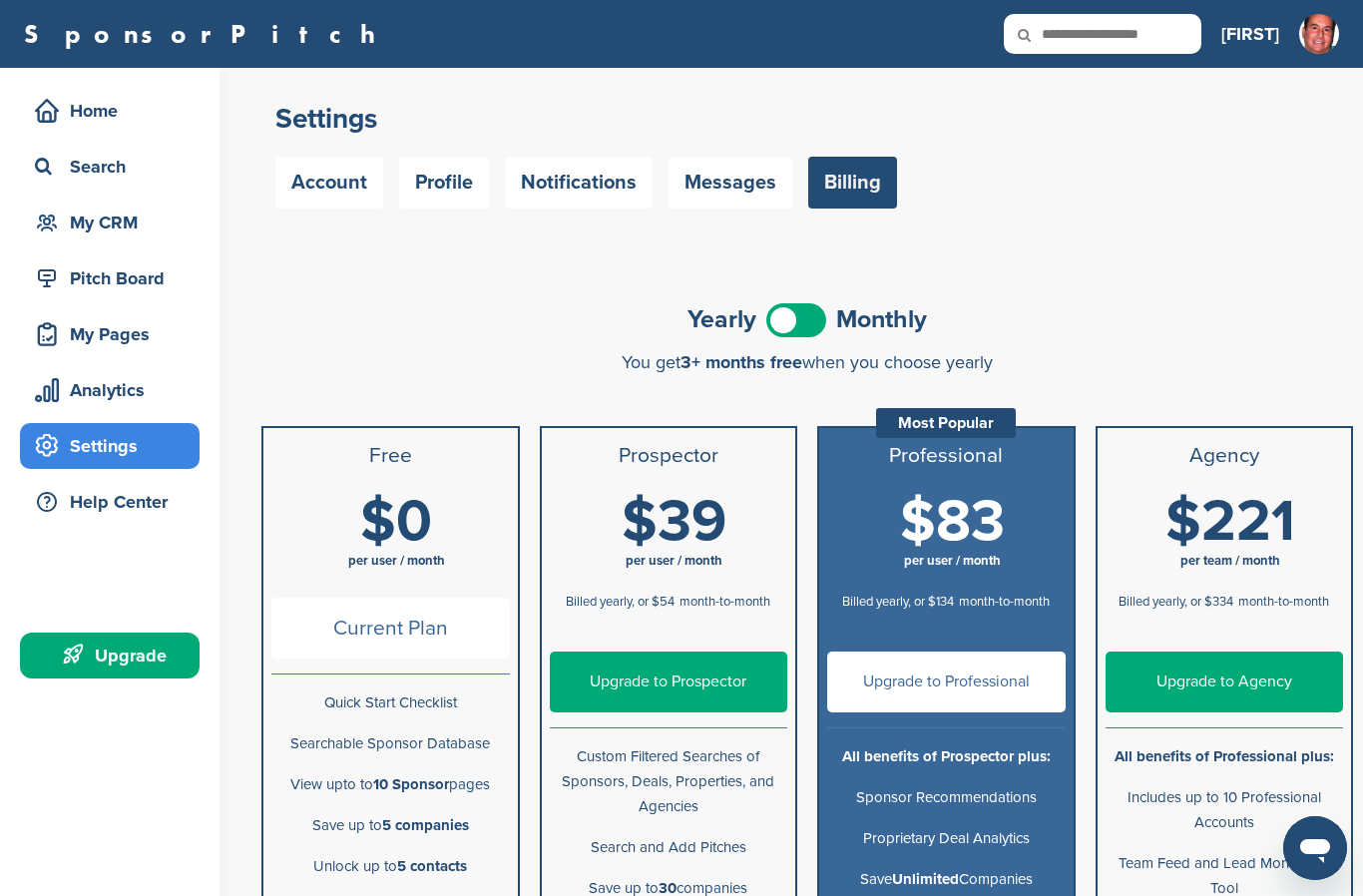 click on "Current Plan" at bounding box center (390, 628) 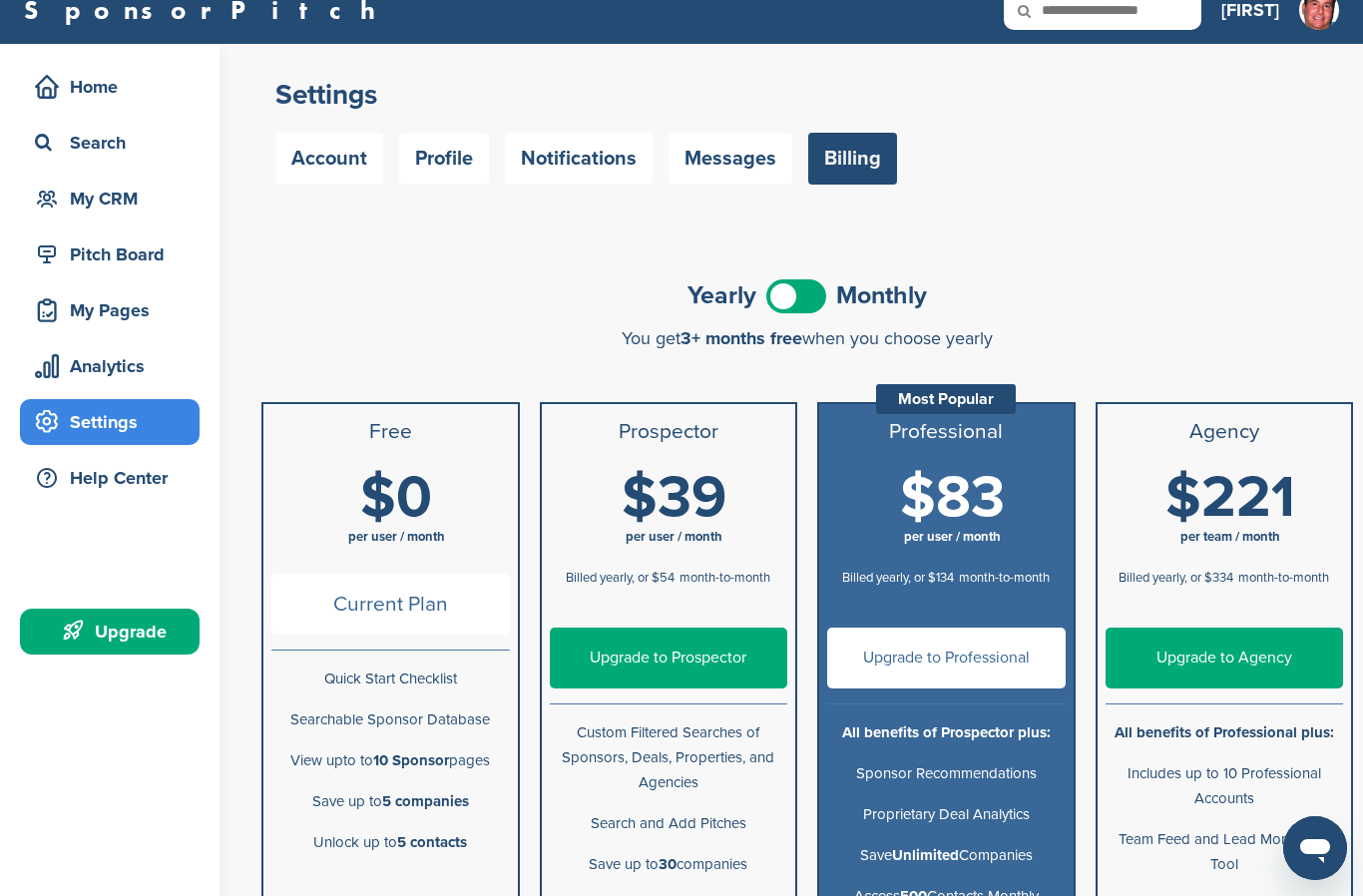scroll, scrollTop: 0, scrollLeft: 0, axis: both 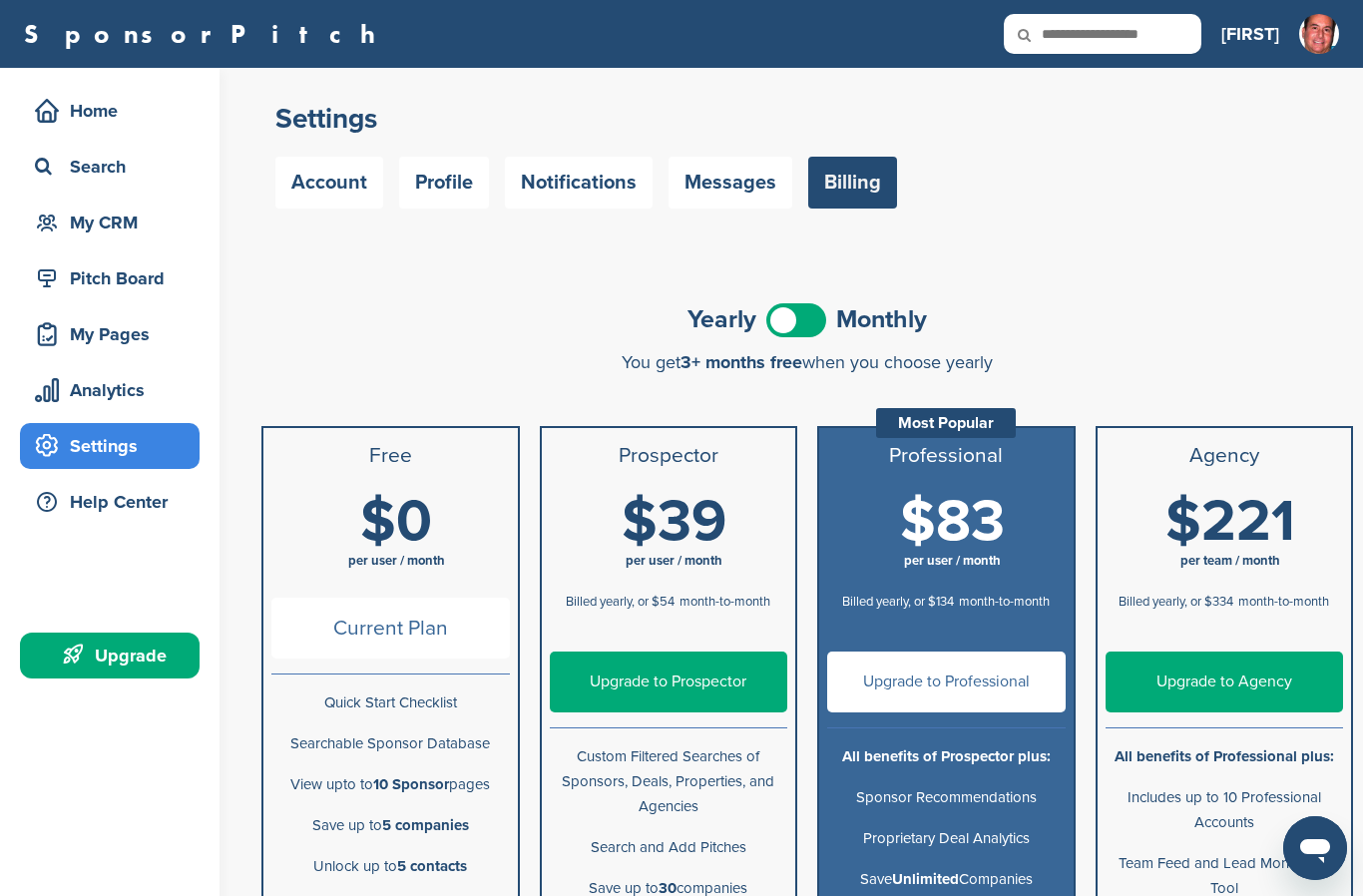 click on "Messages" at bounding box center [730, 183] 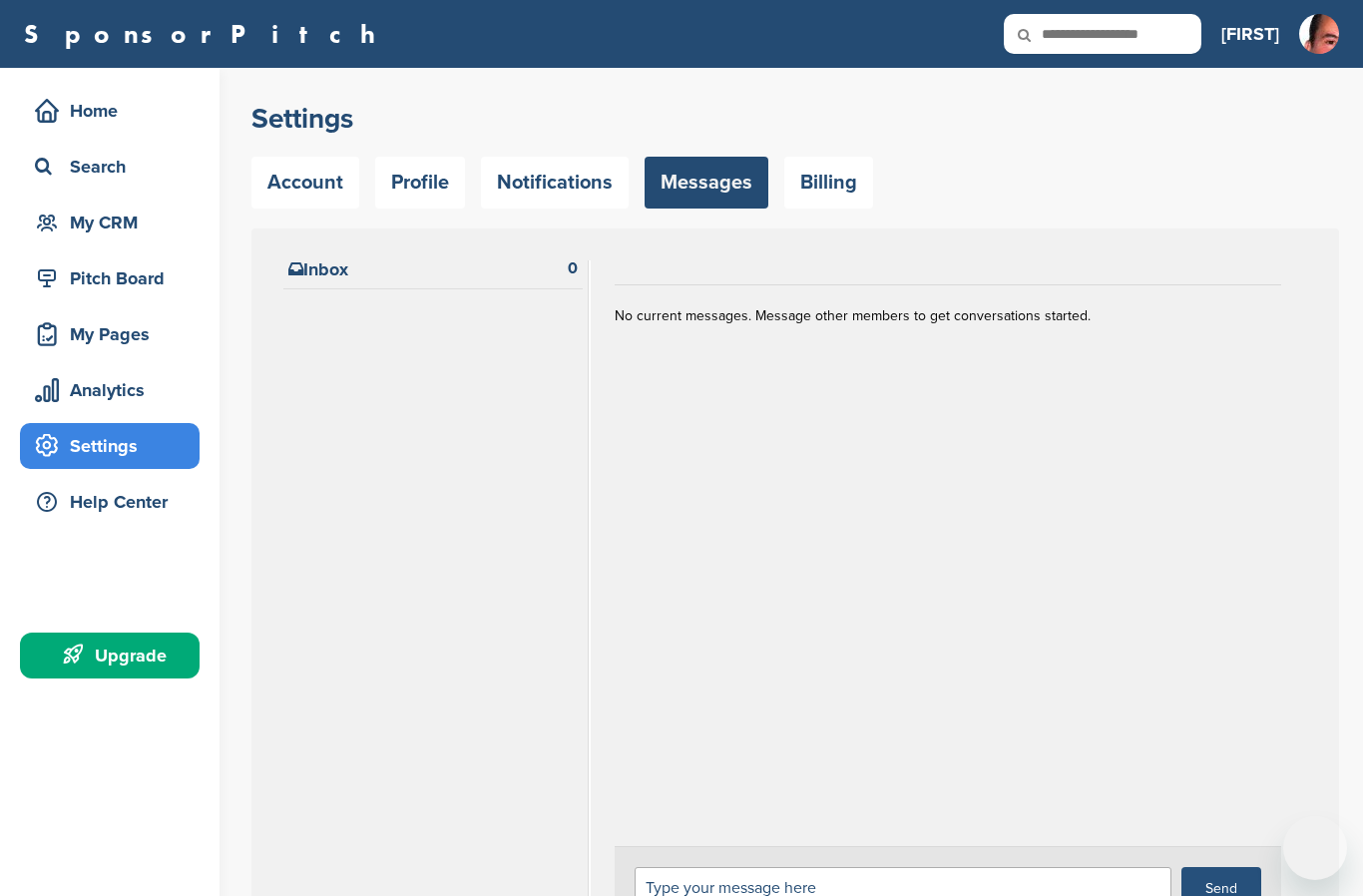 scroll, scrollTop: 0, scrollLeft: 0, axis: both 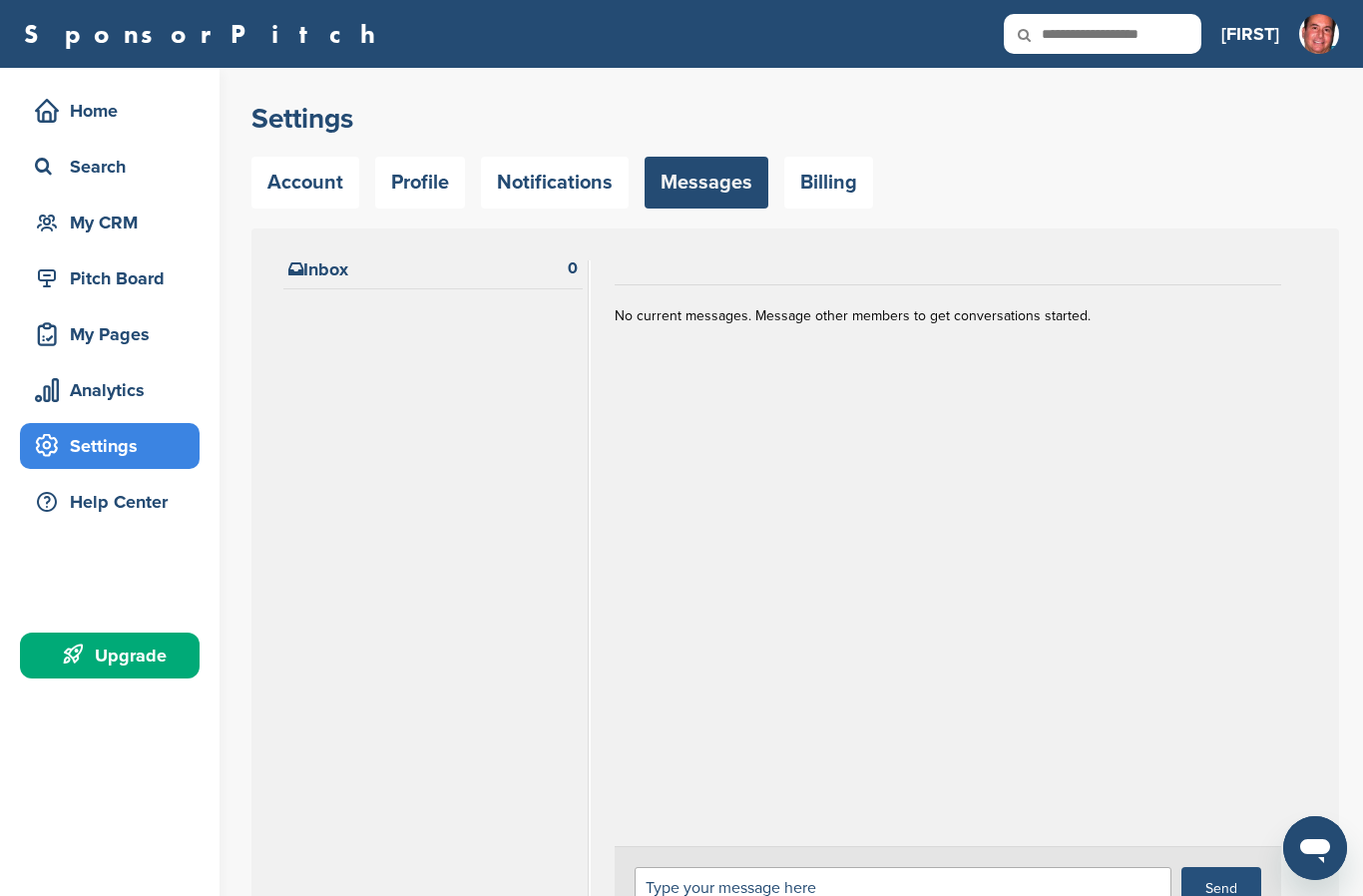 click on "Account" at bounding box center (305, 183) 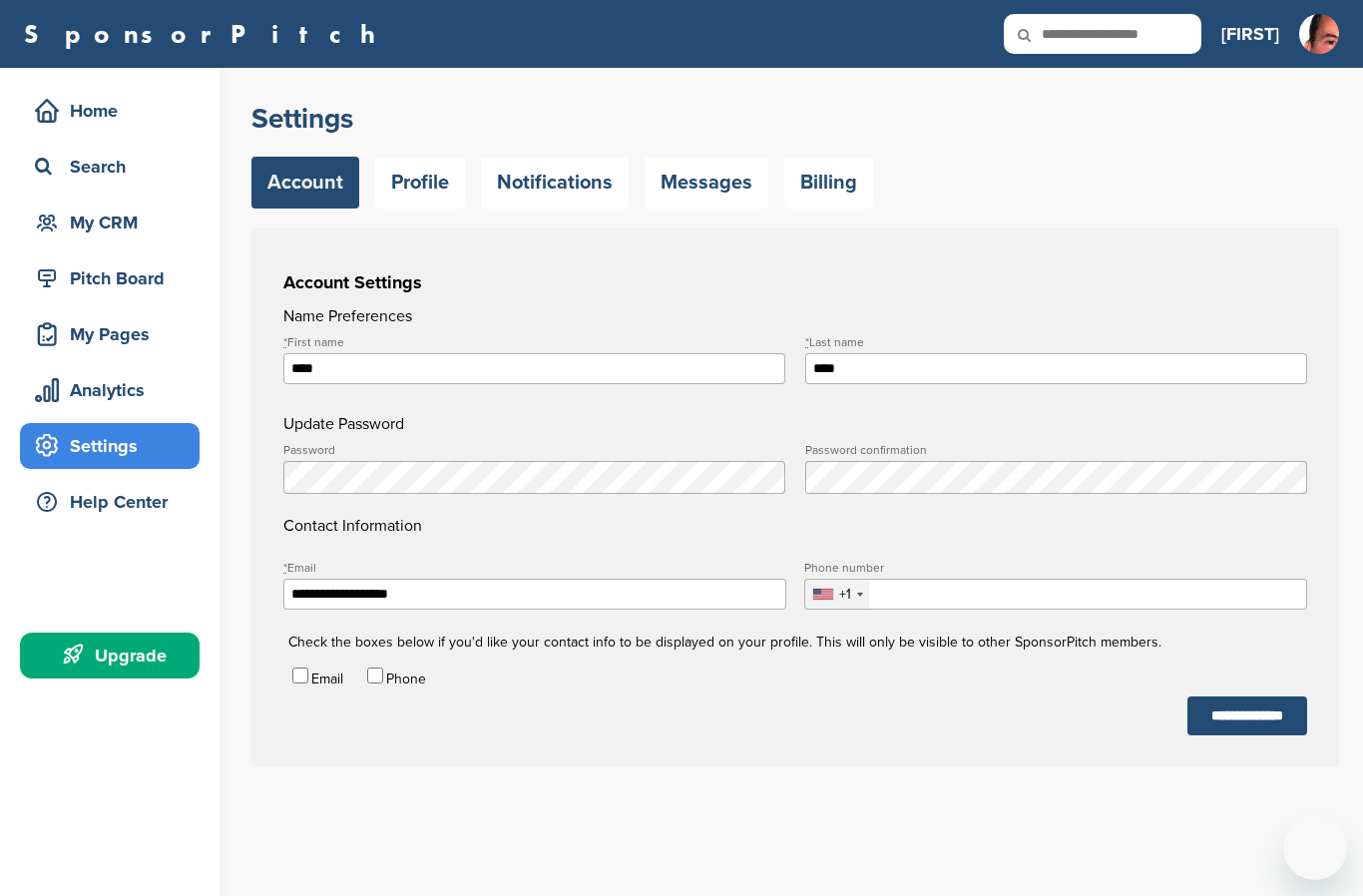 scroll, scrollTop: 0, scrollLeft: 0, axis: both 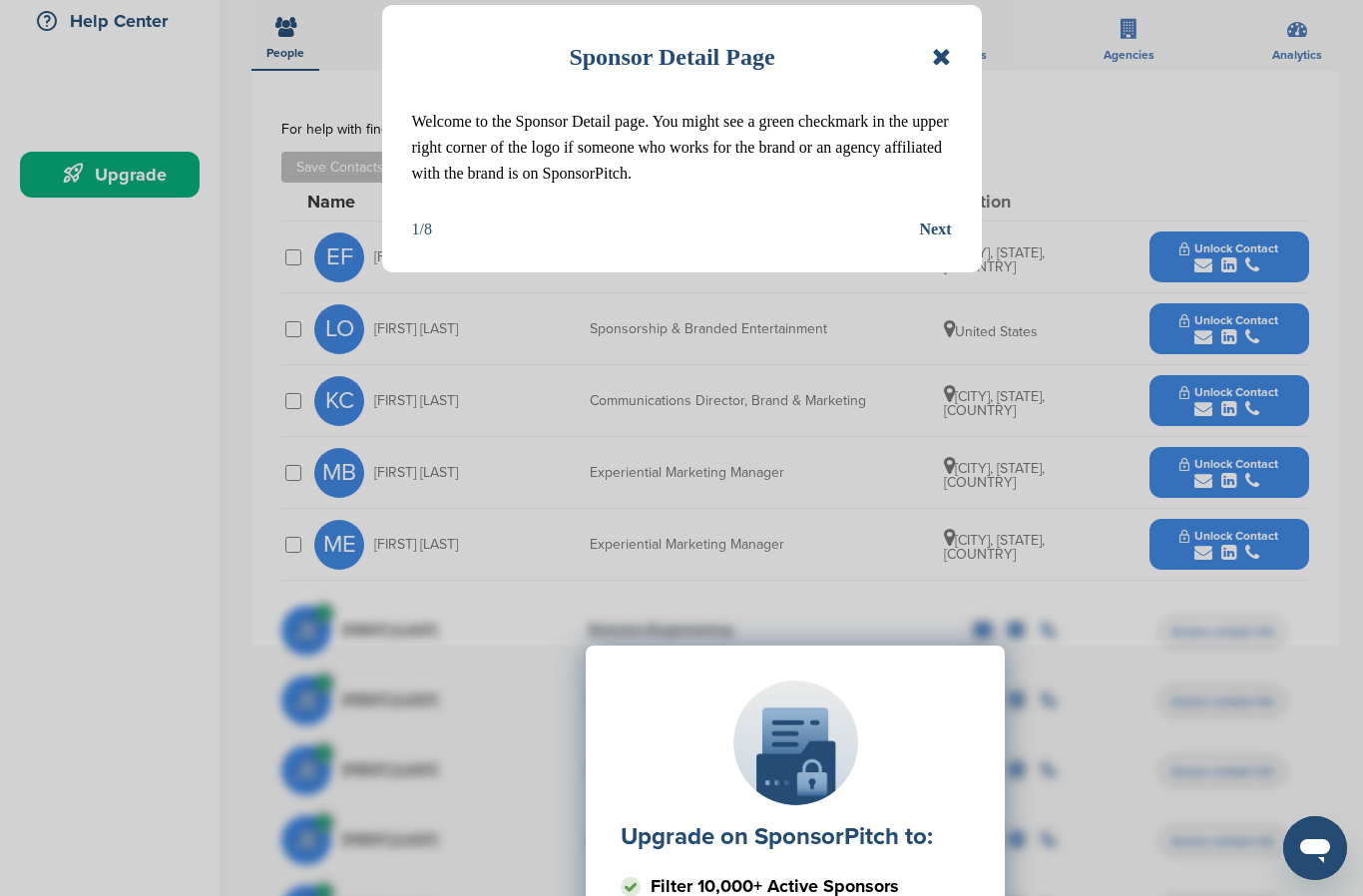 click on "Next" at bounding box center (936, 229) 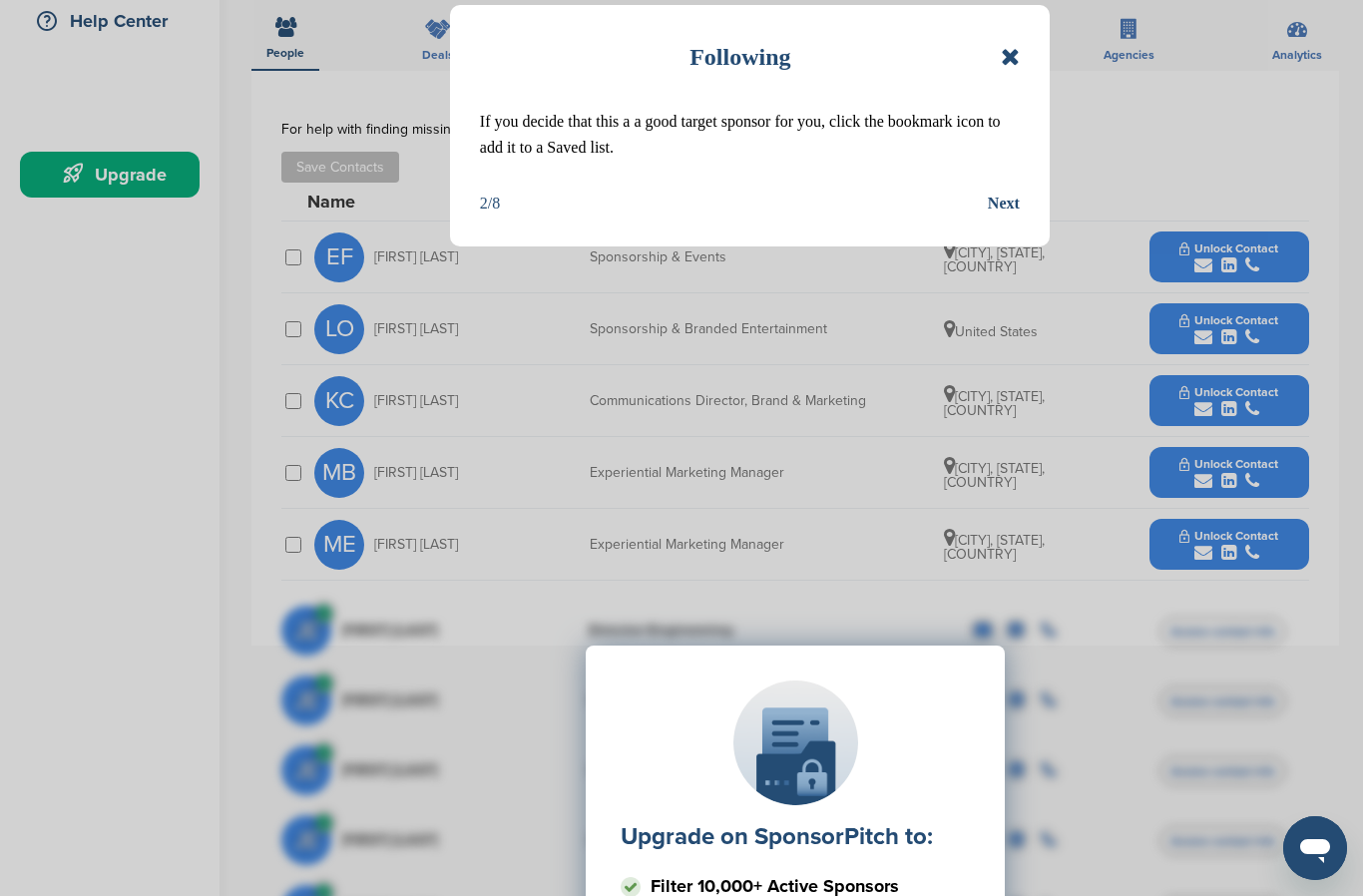 click on "Next" at bounding box center [1004, 204] 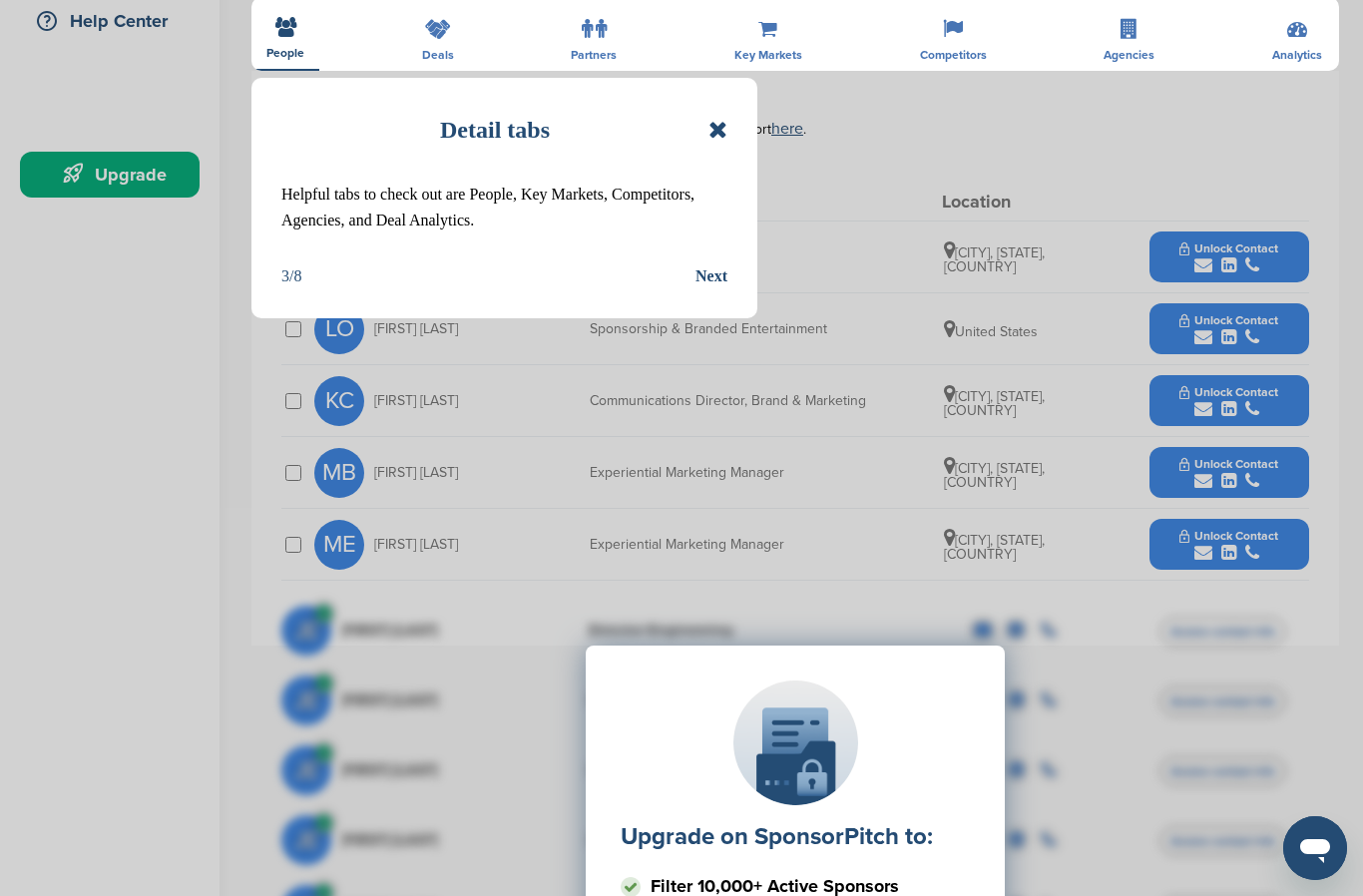 click on "Next" at bounding box center [711, 276] 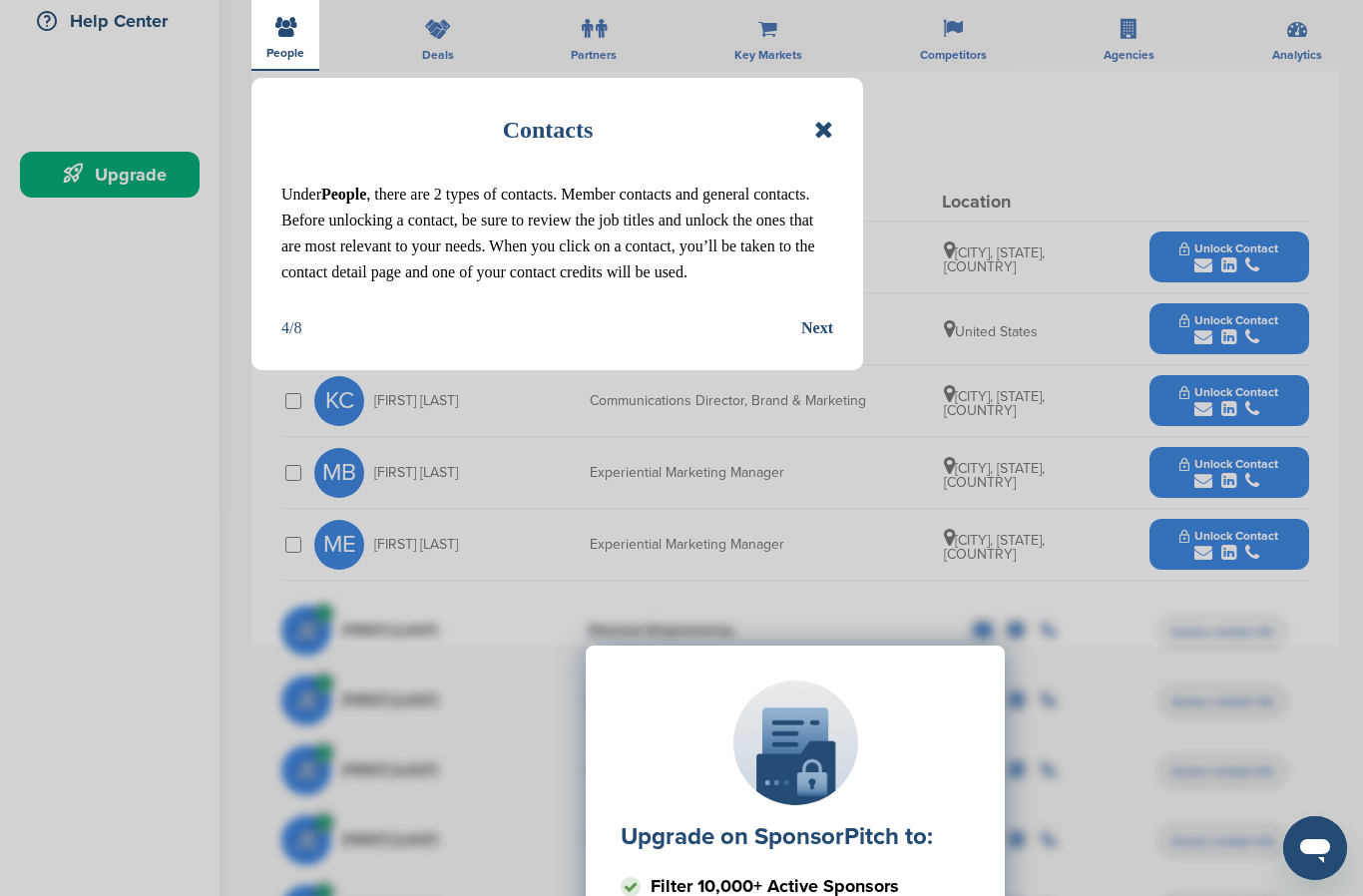 click on "Next" at bounding box center [817, 328] 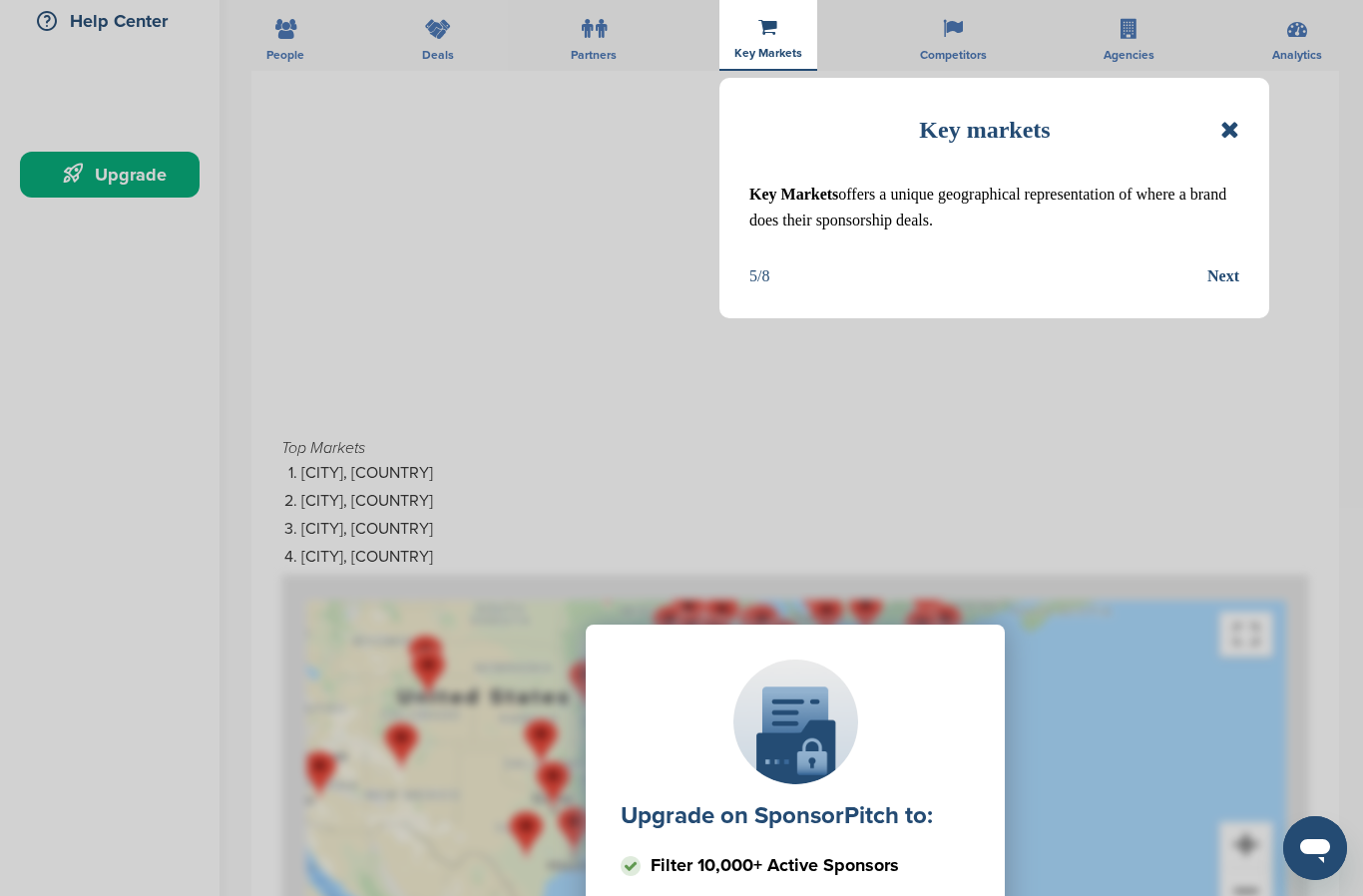 click on "Next" at bounding box center [1223, 276] 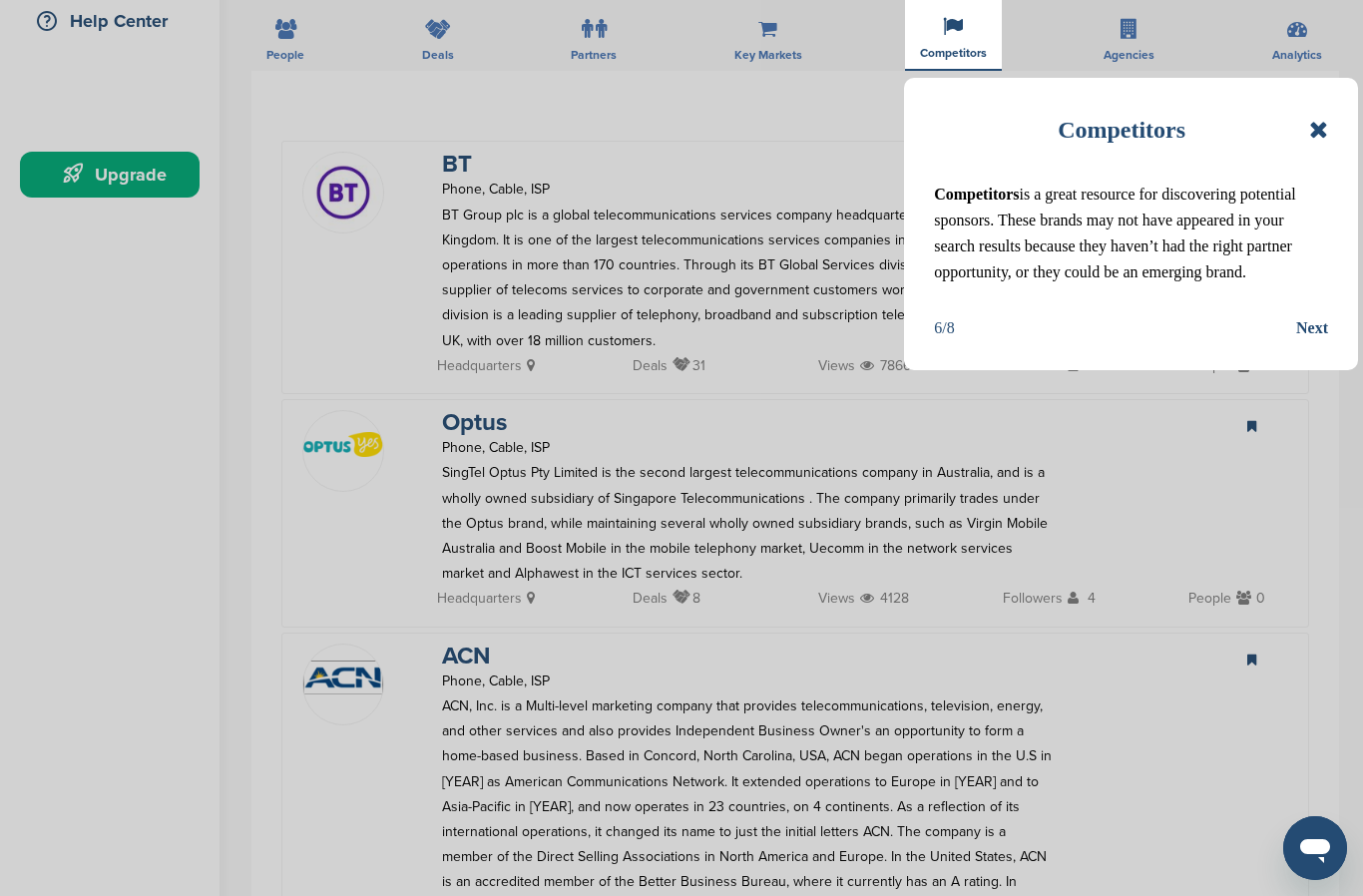 click on "Next" at bounding box center (1312, 328) 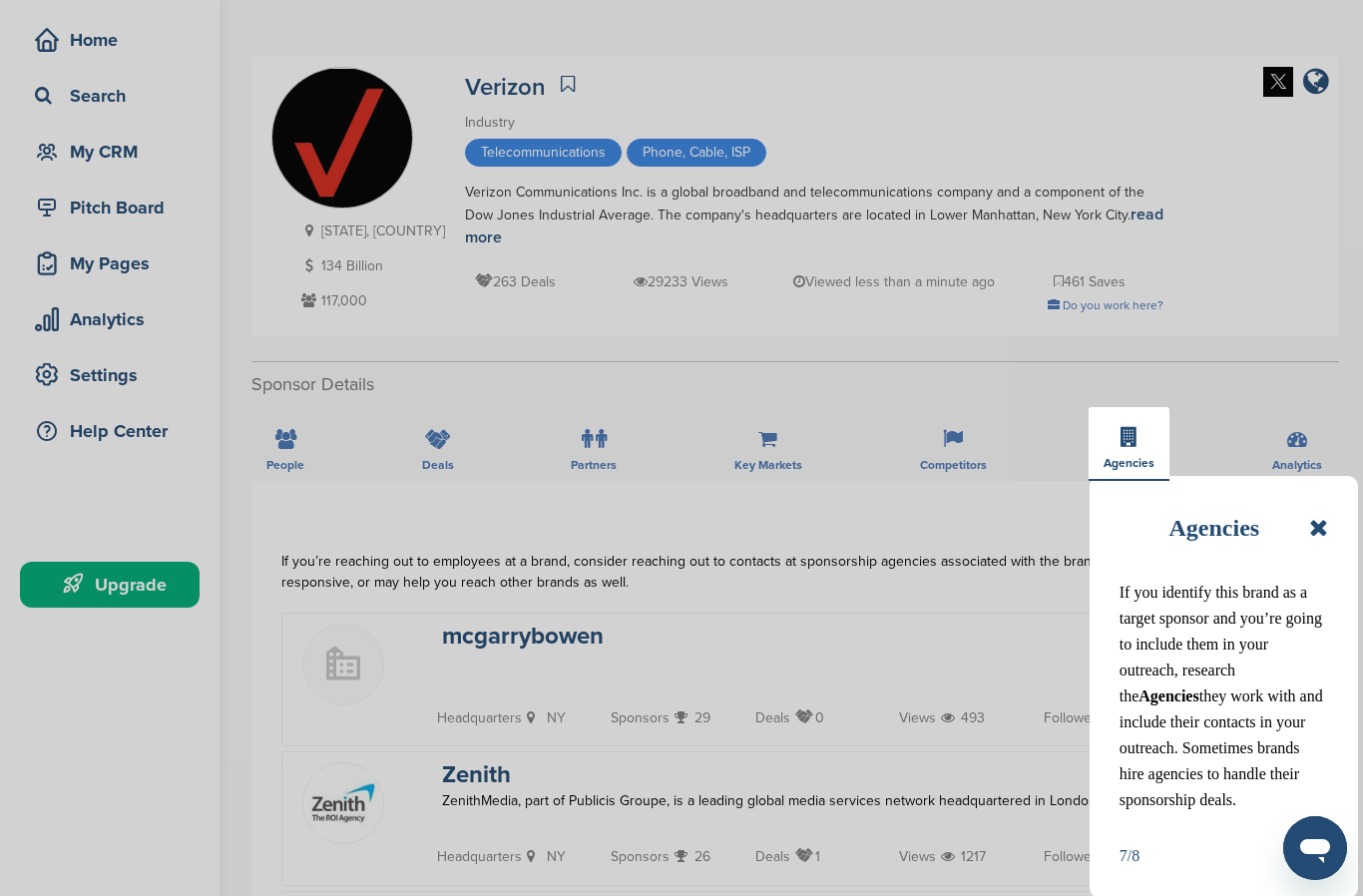 scroll, scrollTop: 85, scrollLeft: 0, axis: vertical 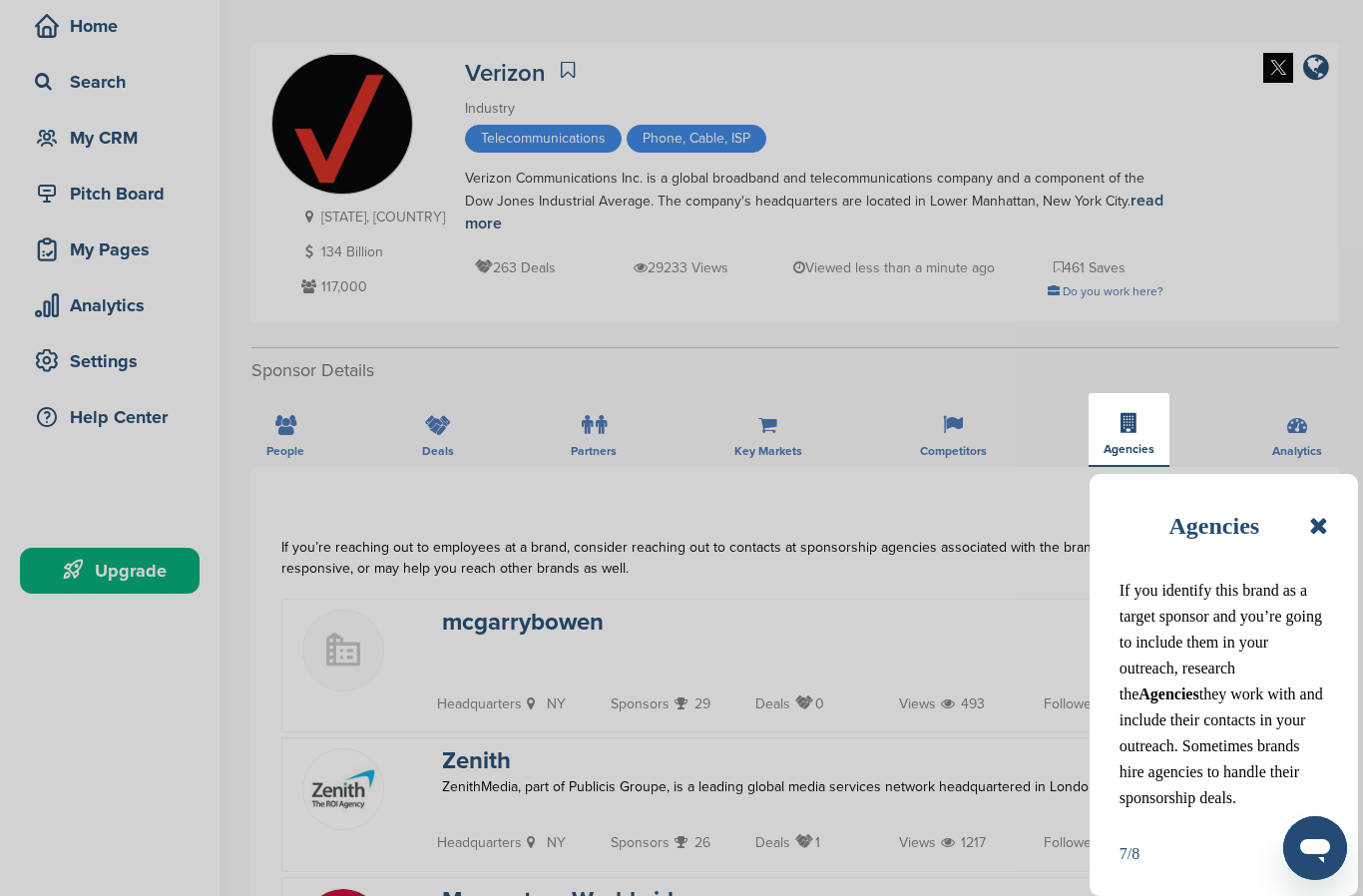 click at bounding box center (1318, 526) 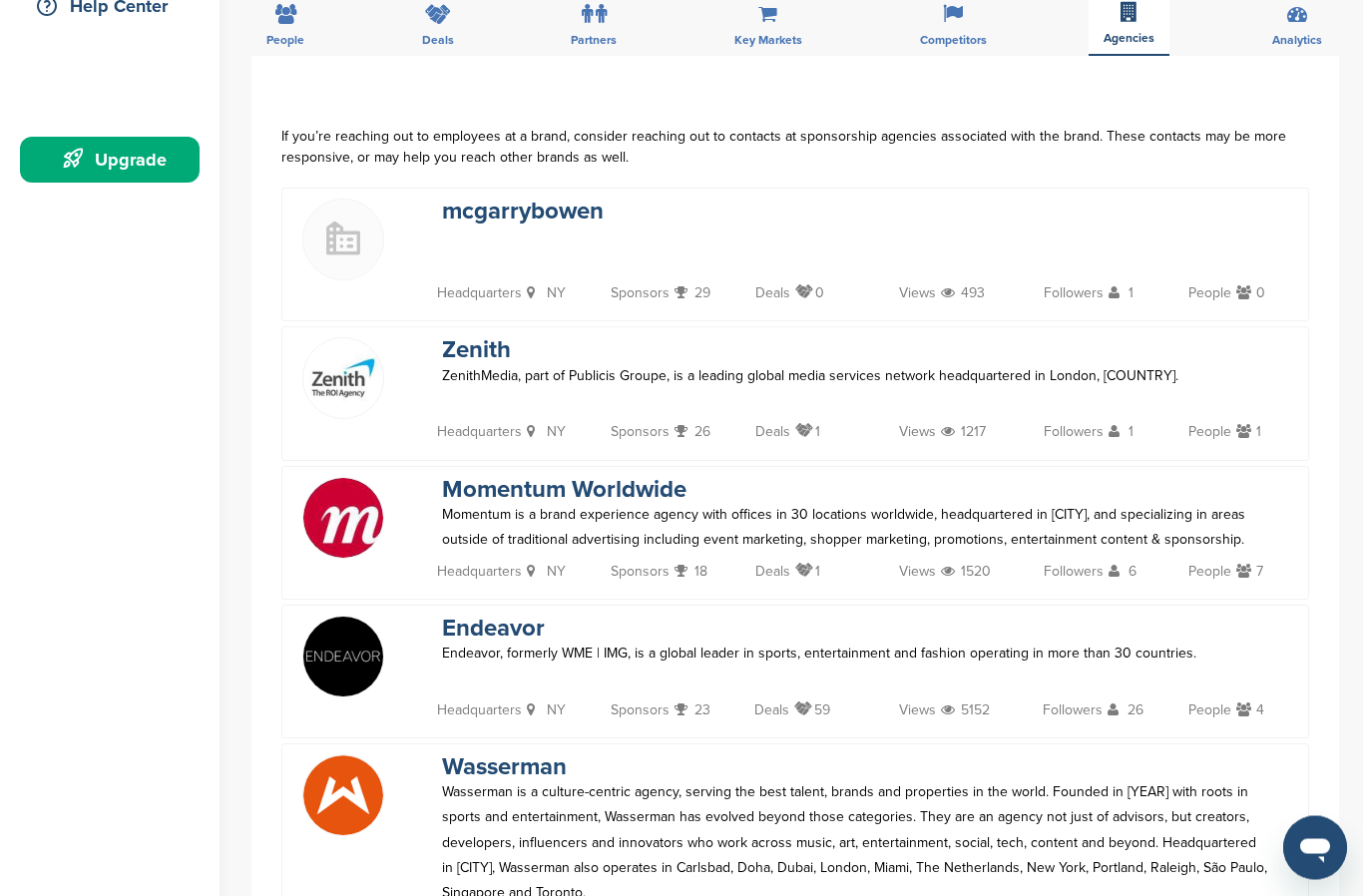 scroll, scrollTop: 498, scrollLeft: 0, axis: vertical 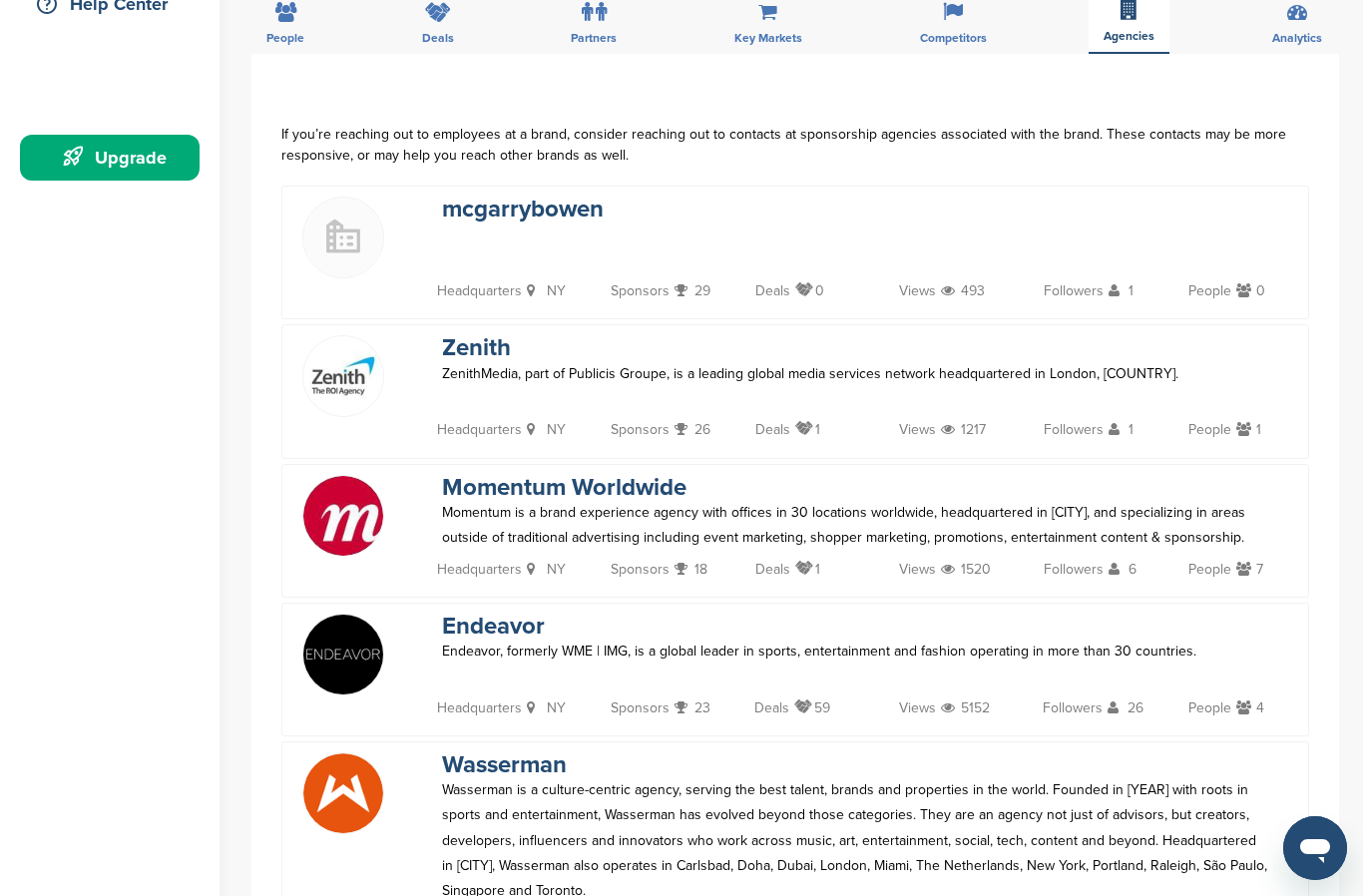 click at bounding box center (343, 516) 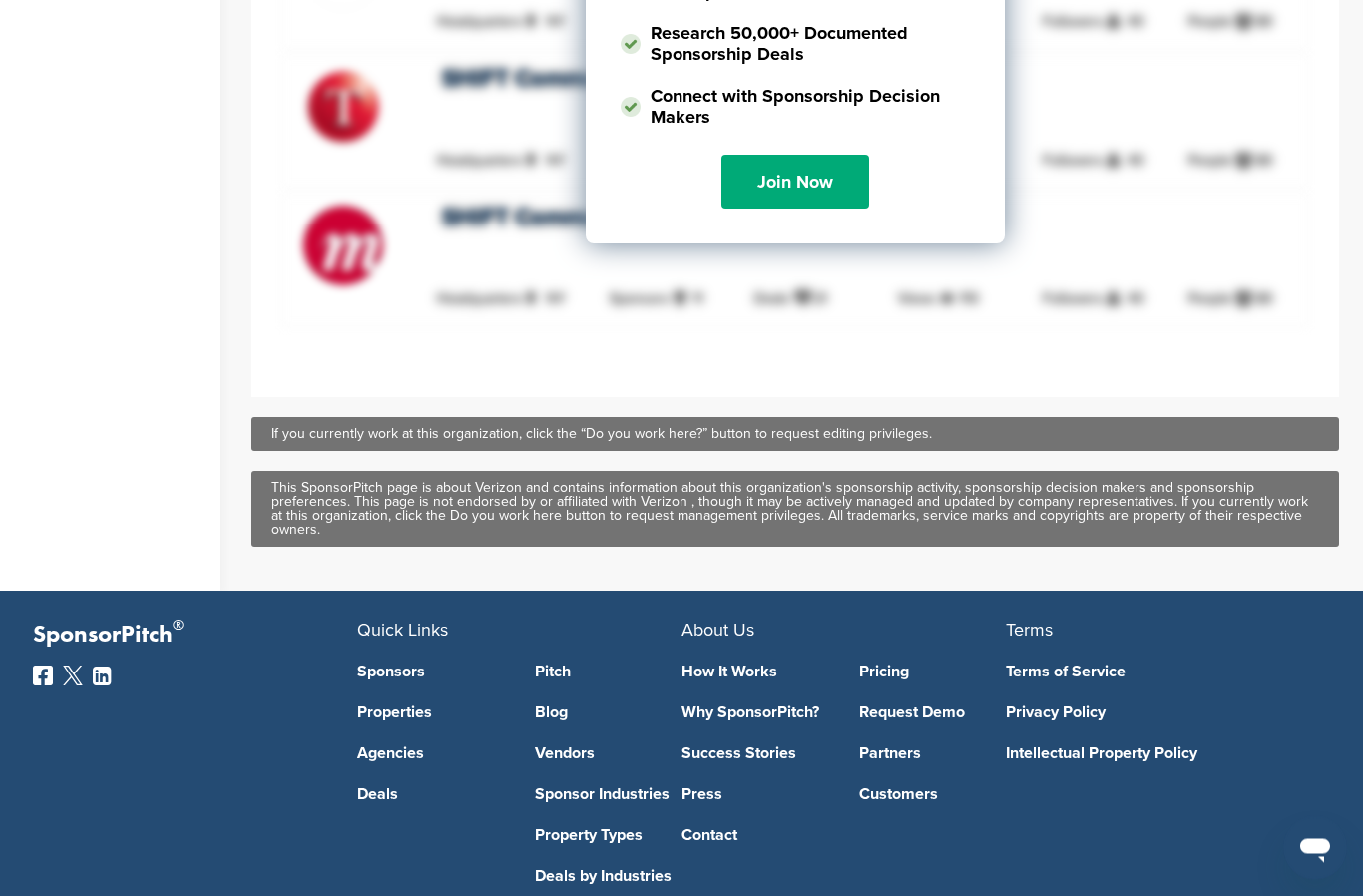 scroll, scrollTop: 1875, scrollLeft: 0, axis: vertical 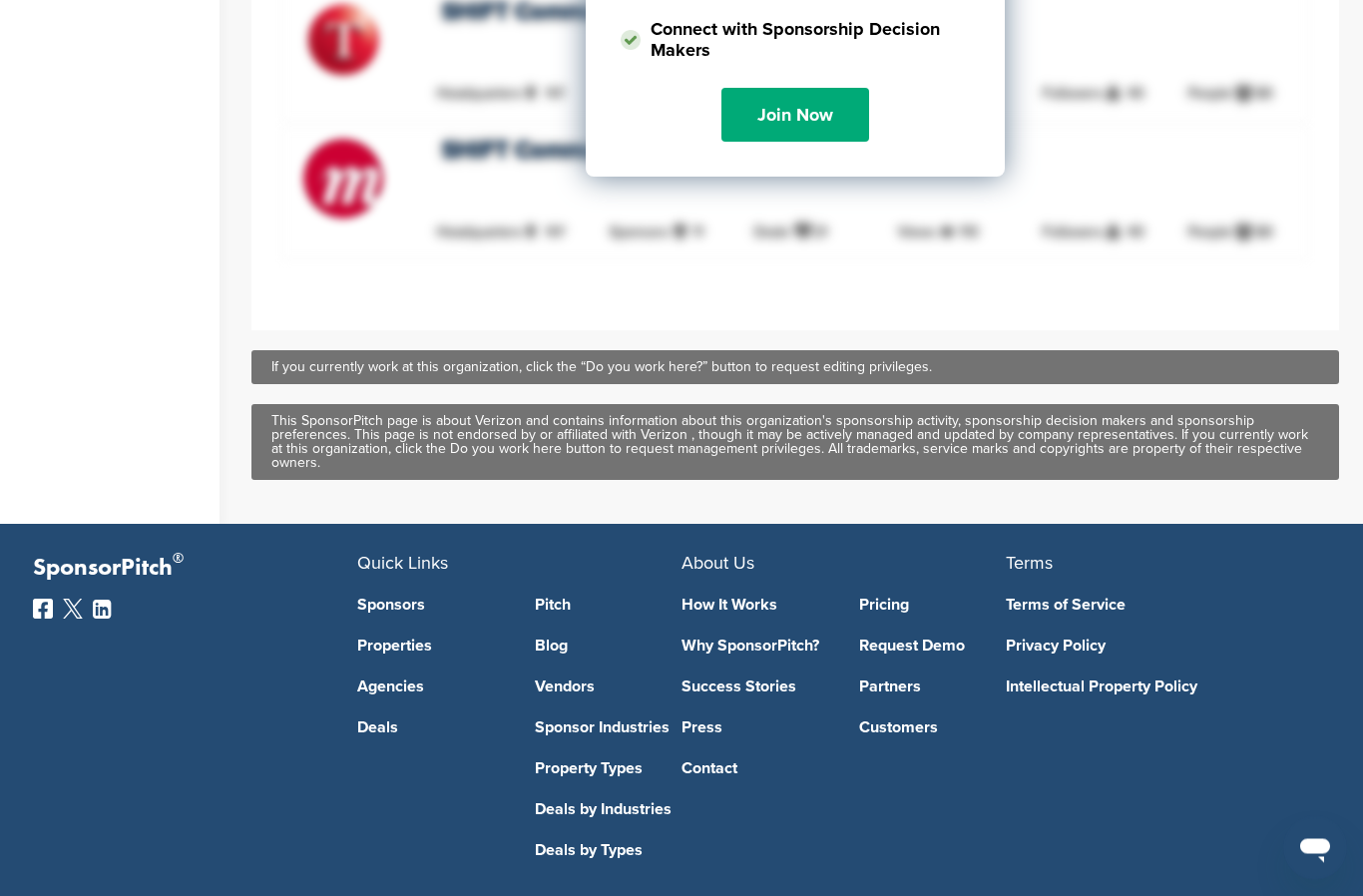 click on "Sponsors" at bounding box center (431, 606) 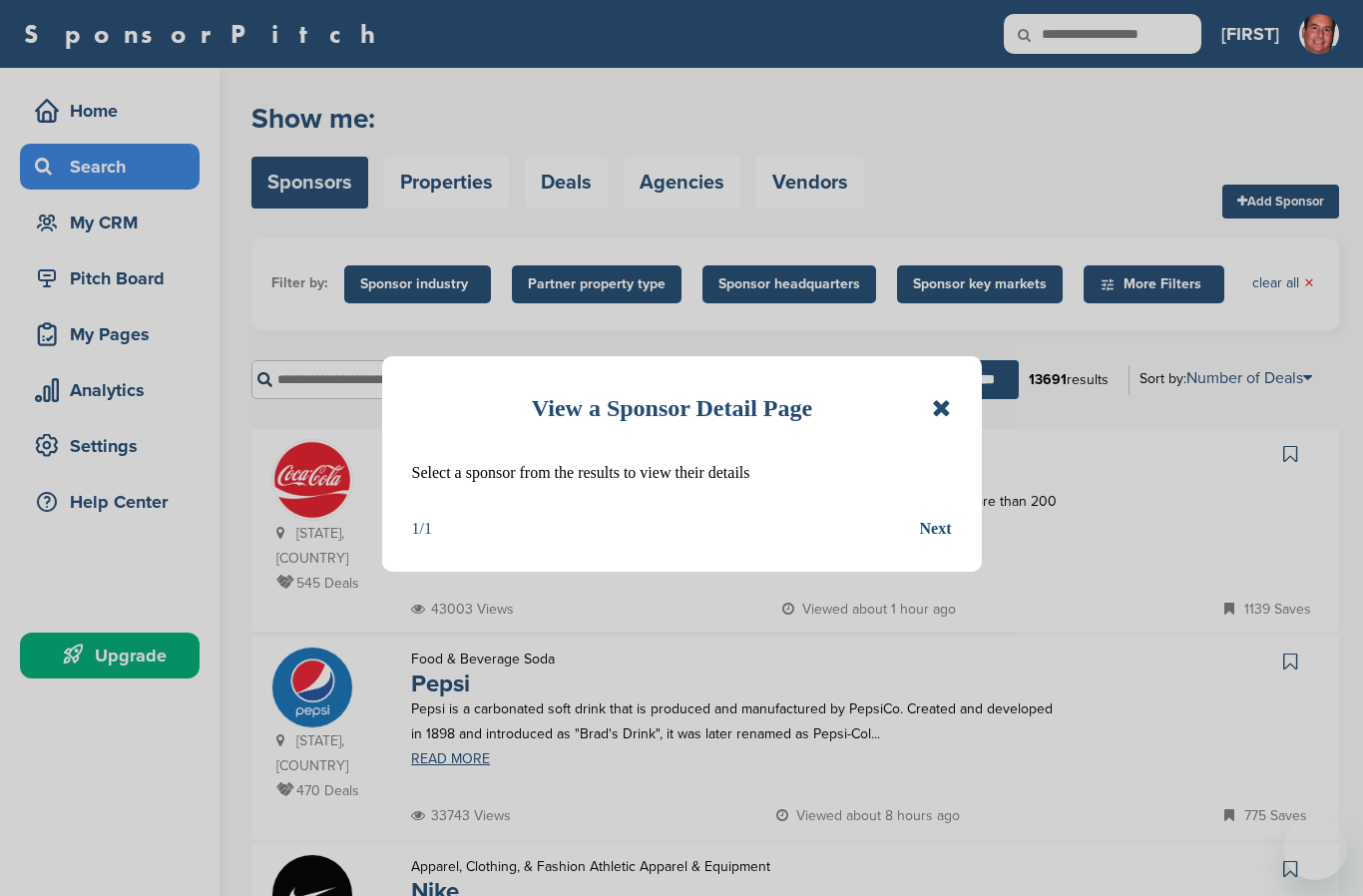 scroll, scrollTop: 0, scrollLeft: 0, axis: both 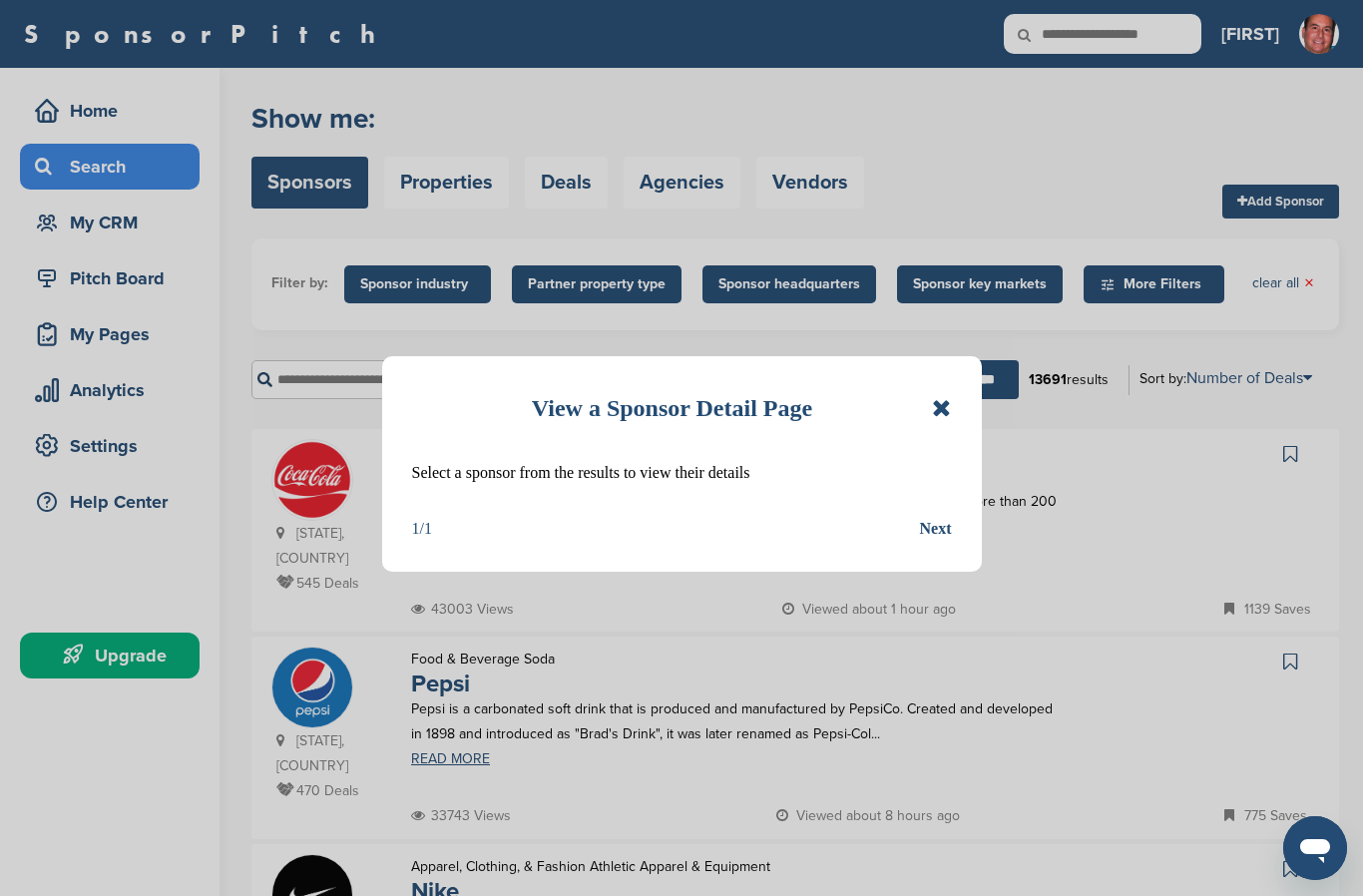click at bounding box center (941, 408) 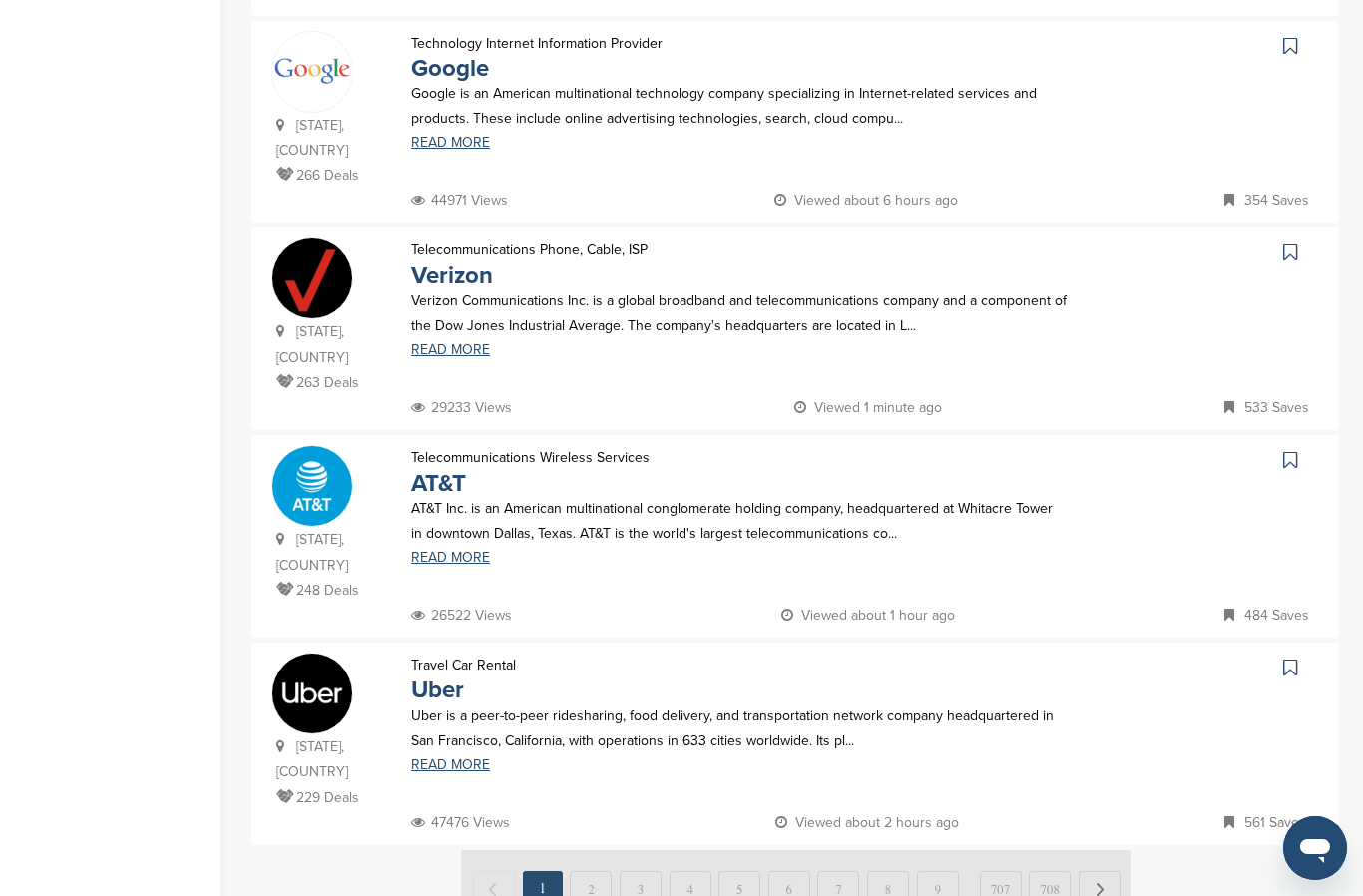 scroll, scrollTop: 1633, scrollLeft: 0, axis: vertical 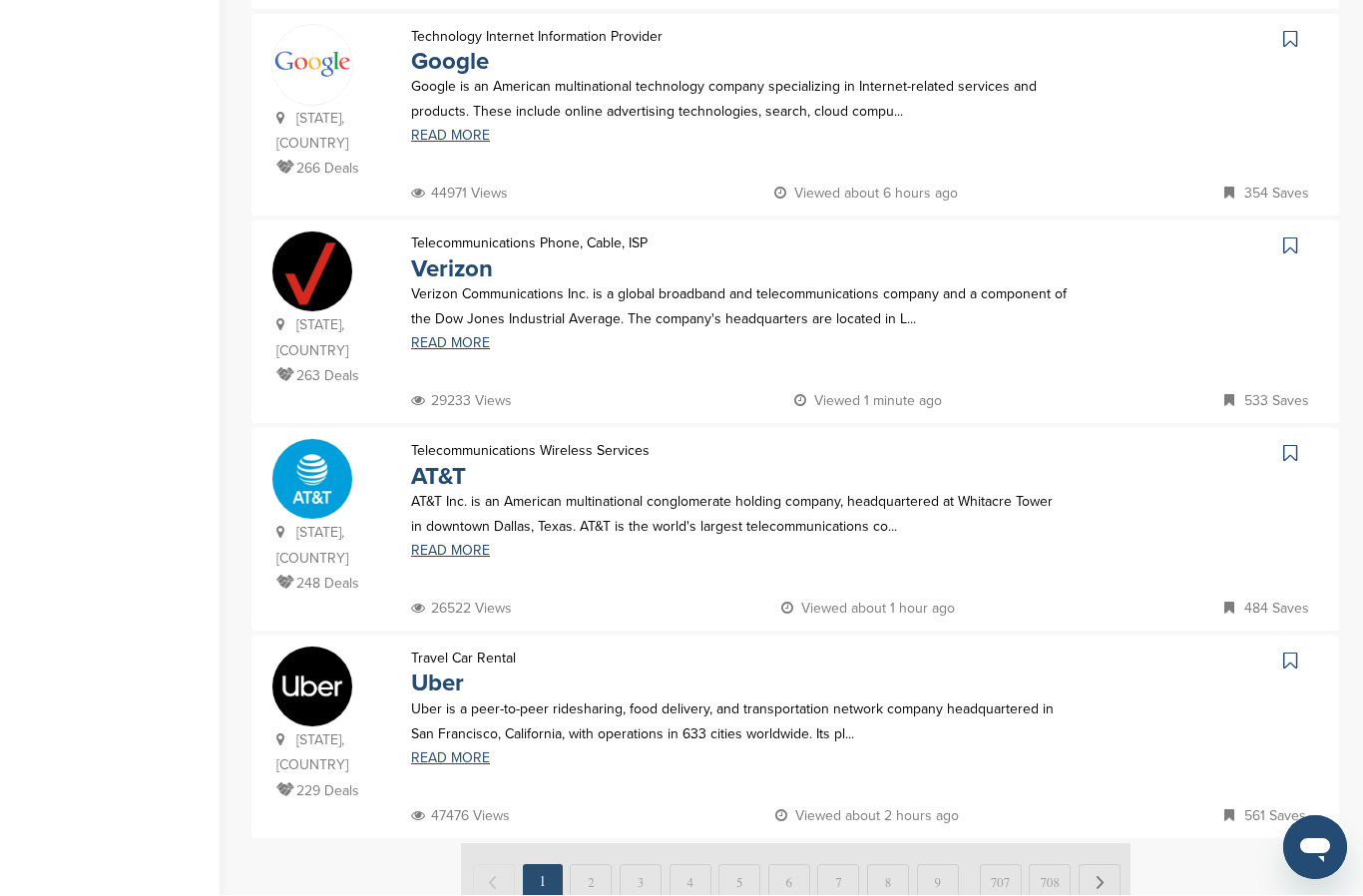 click on "READ MORE" at bounding box center (739, 759) 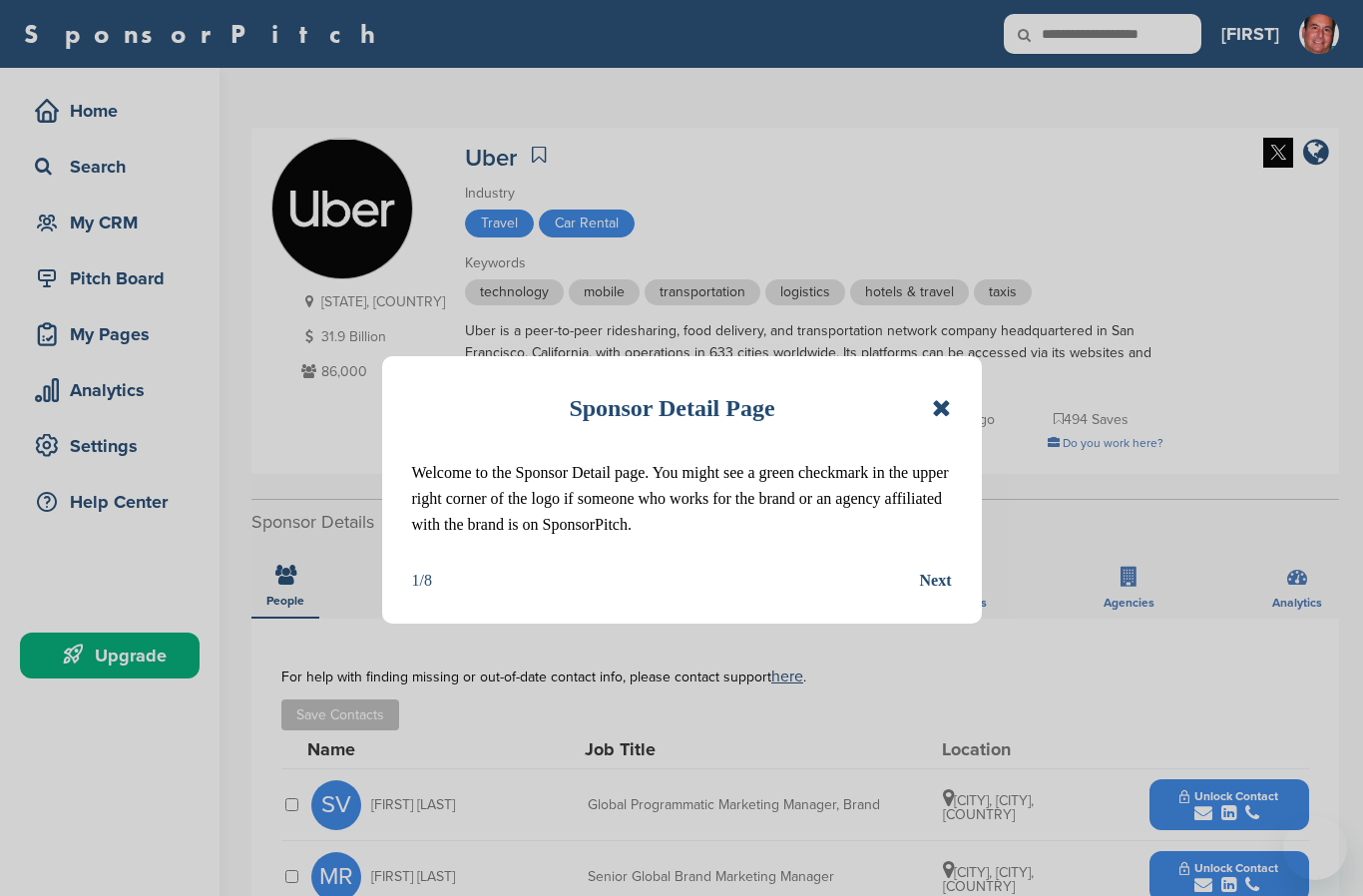 scroll, scrollTop: 0, scrollLeft: 0, axis: both 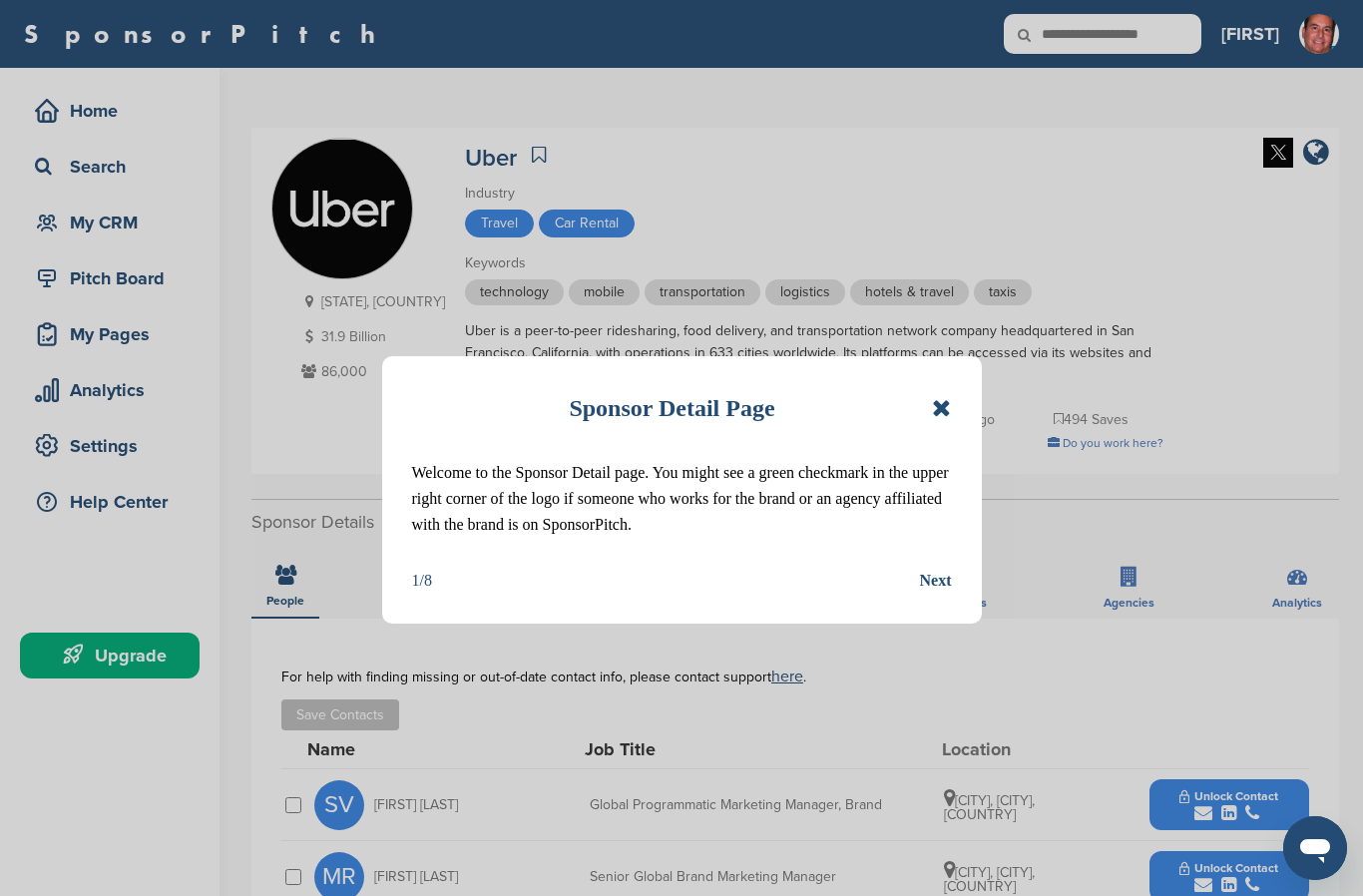 click on "Sponsor Detail Page" at bounding box center (682, 408) 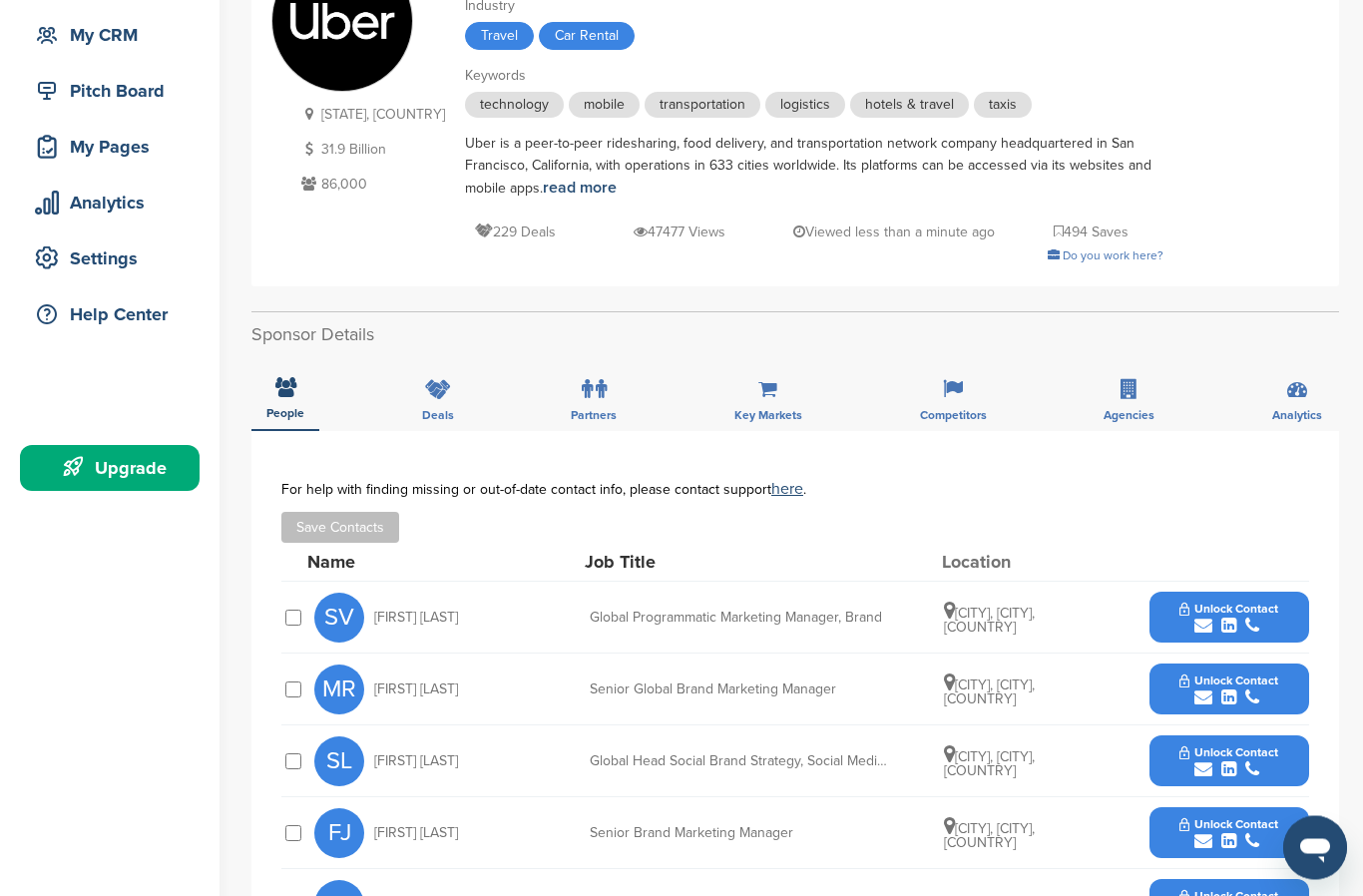 scroll, scrollTop: 188, scrollLeft: 0, axis: vertical 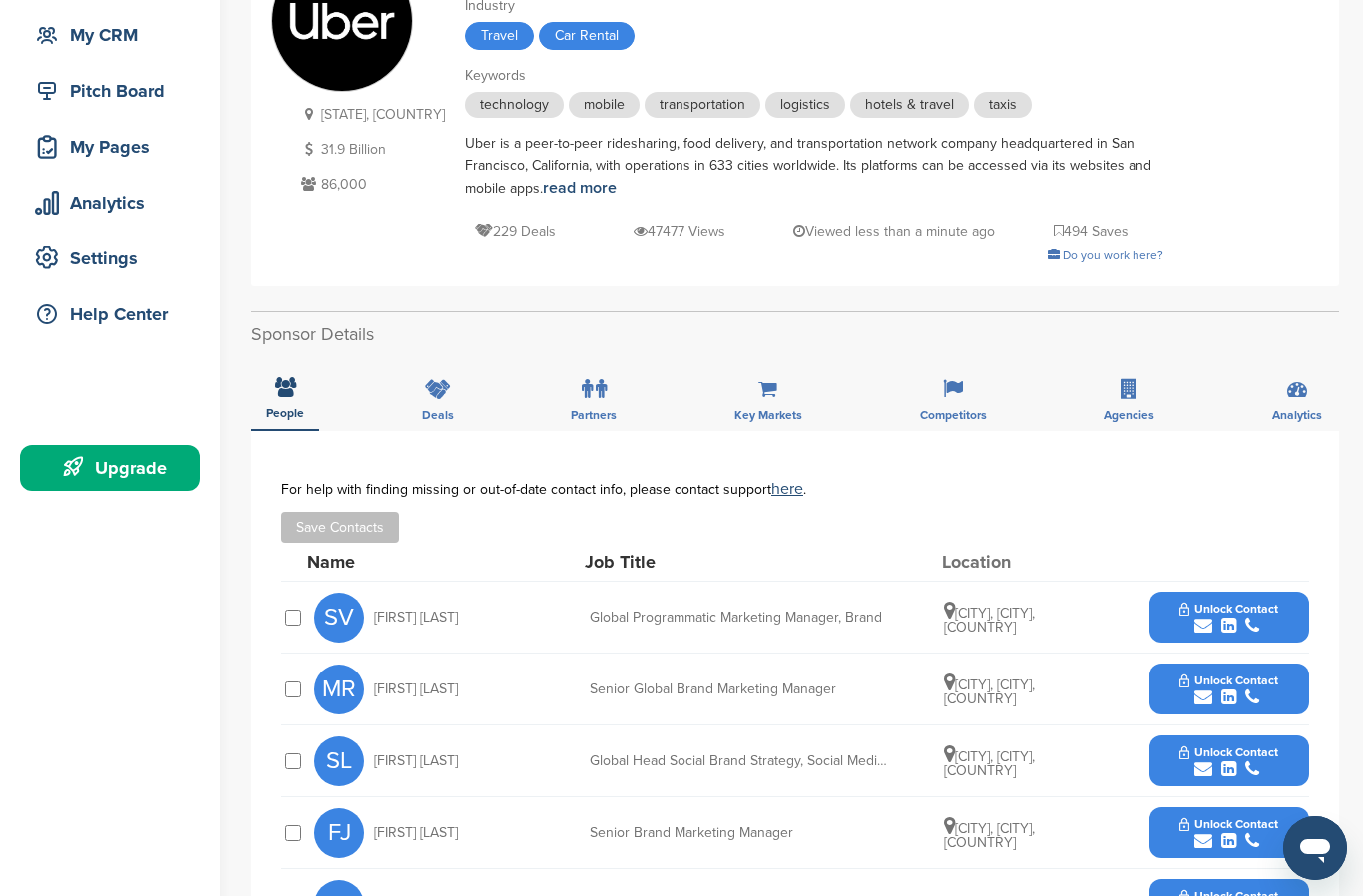 click on "Agencies" at bounding box center [285, 413] 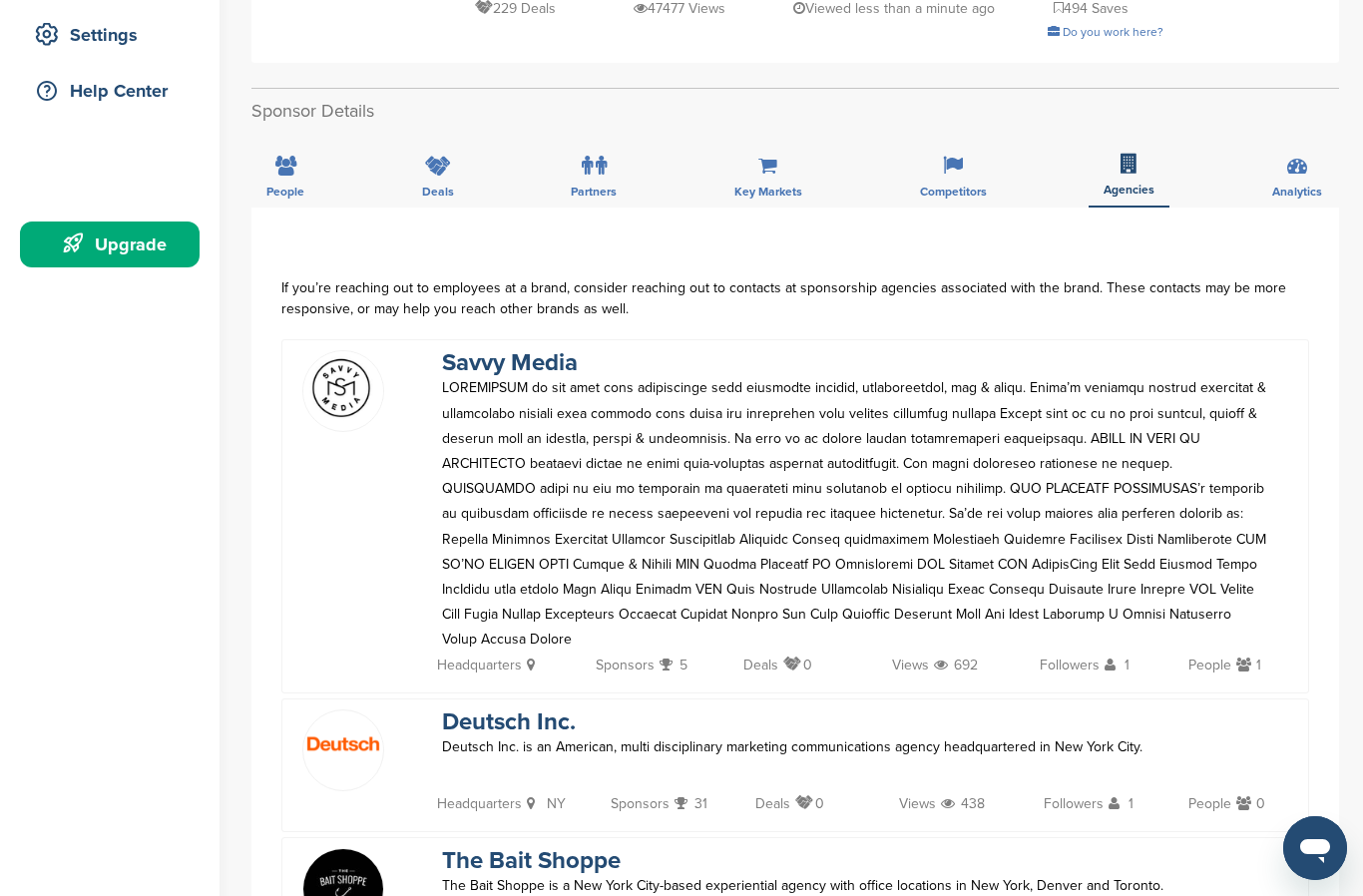 scroll, scrollTop: 0, scrollLeft: 0, axis: both 